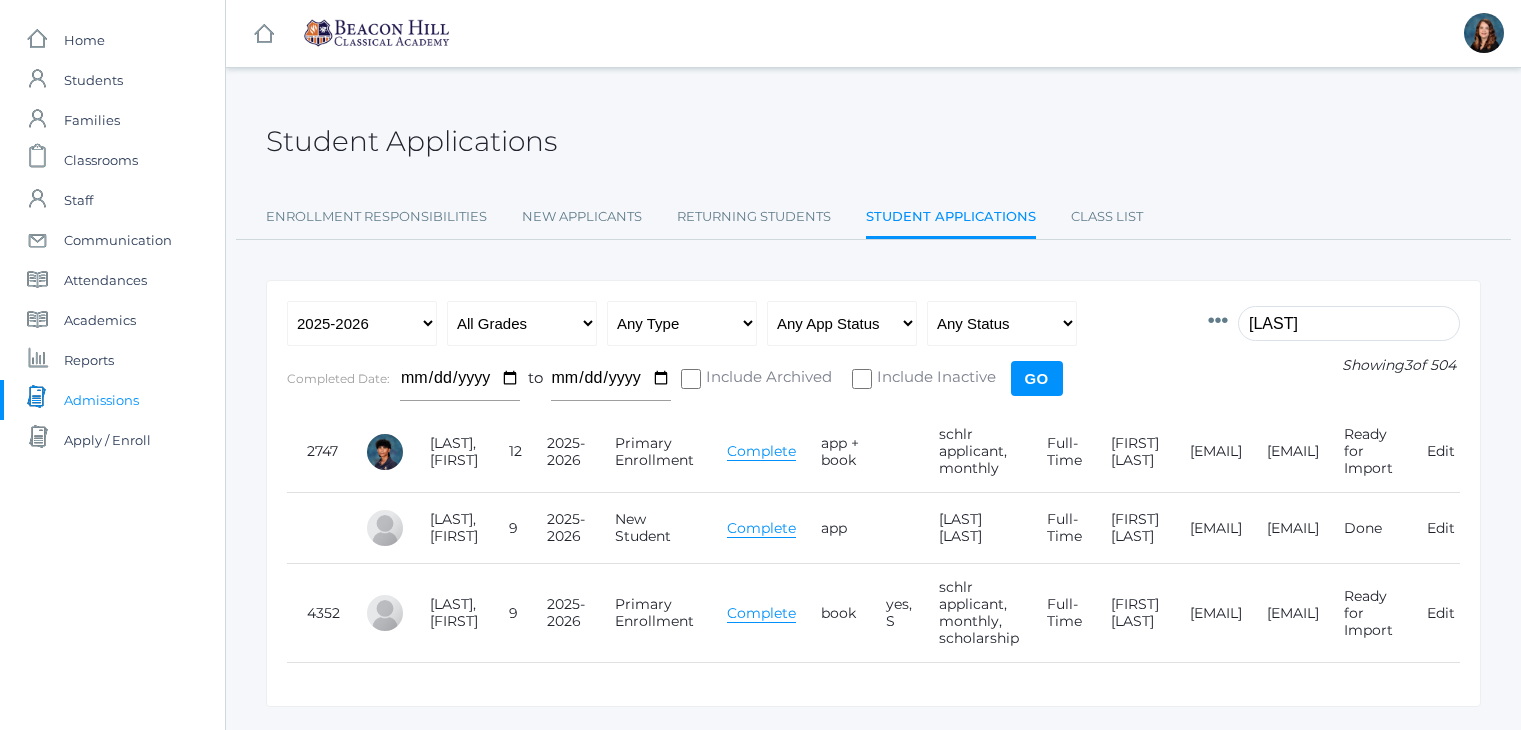scroll, scrollTop: 0, scrollLeft: 0, axis: both 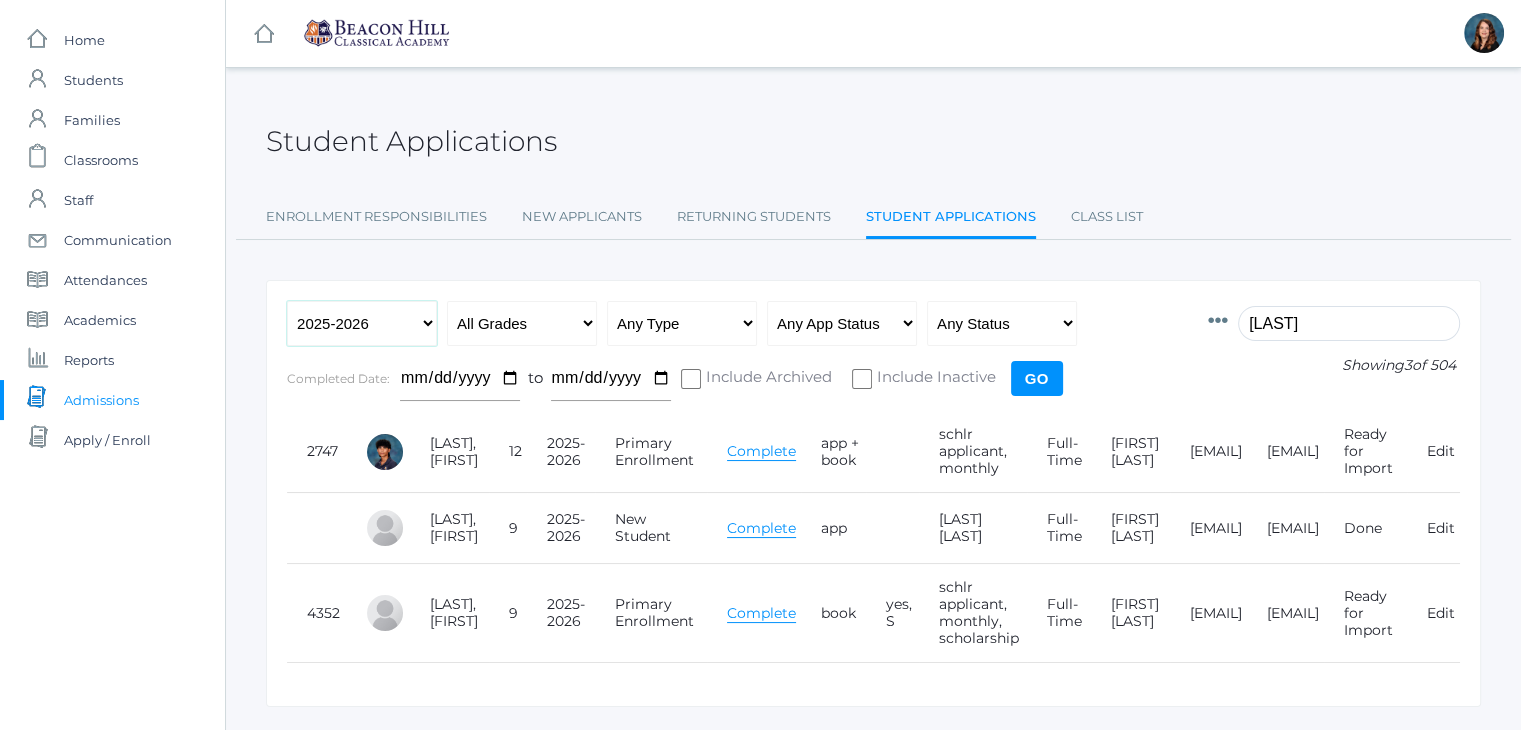 click on "Any Year
2019-2020
2020-2021
2021-2022
2022-2023
2023-2024
2024-2025
2025-2026" at bounding box center [362, 323] 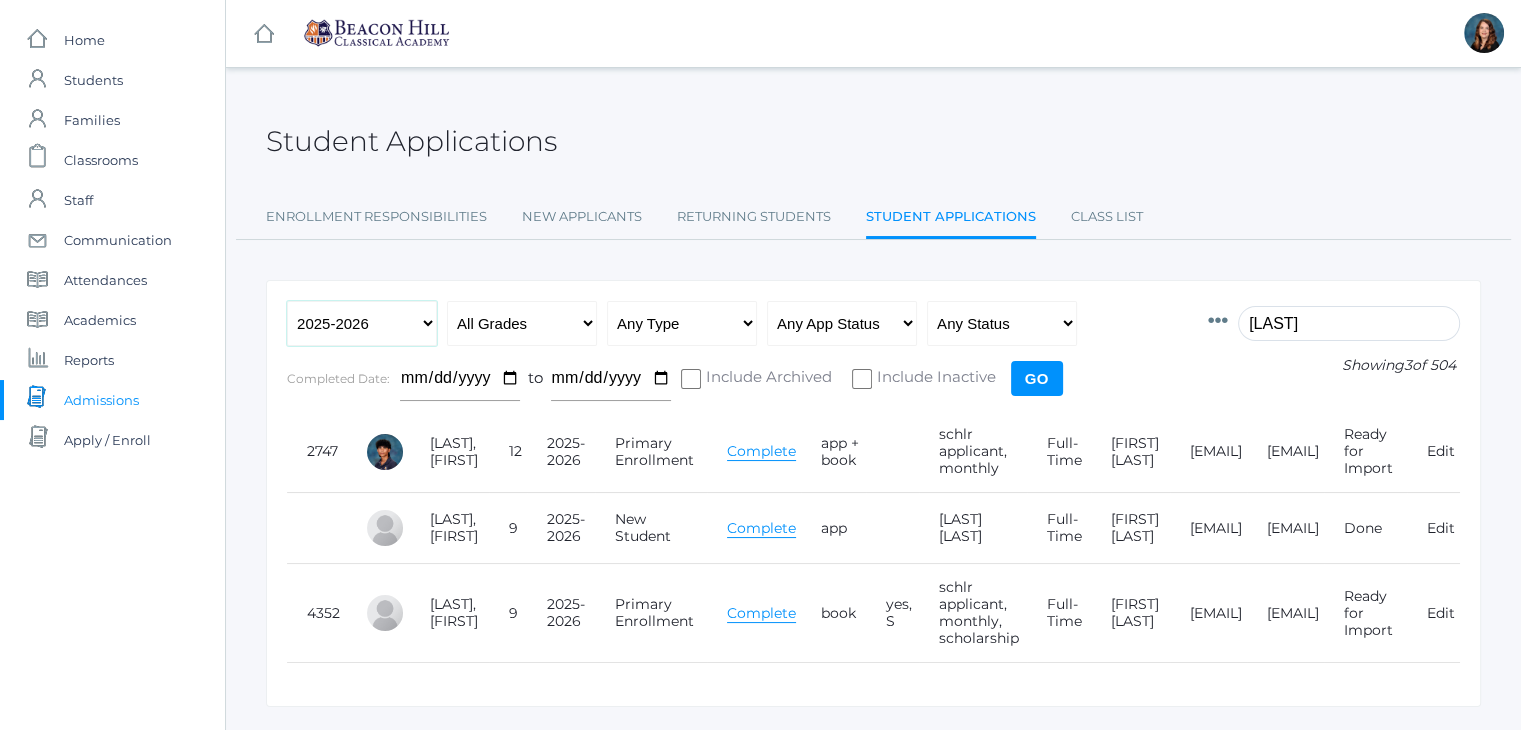 select on "2024-2025" 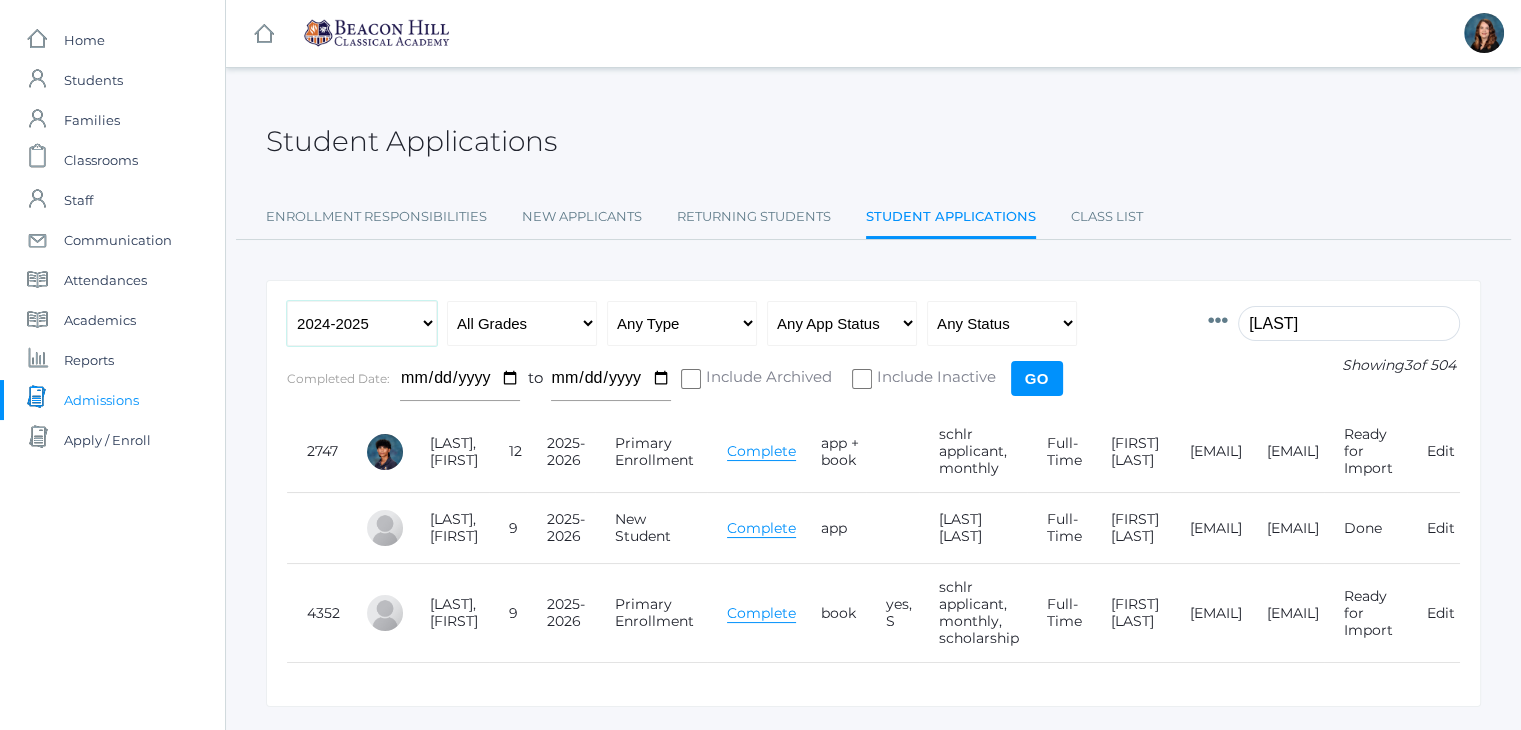 click on "Any Year
2019-2020
2020-2021
2021-2022
2022-2023
2023-2024
2024-2025
2025-2026" at bounding box center (362, 323) 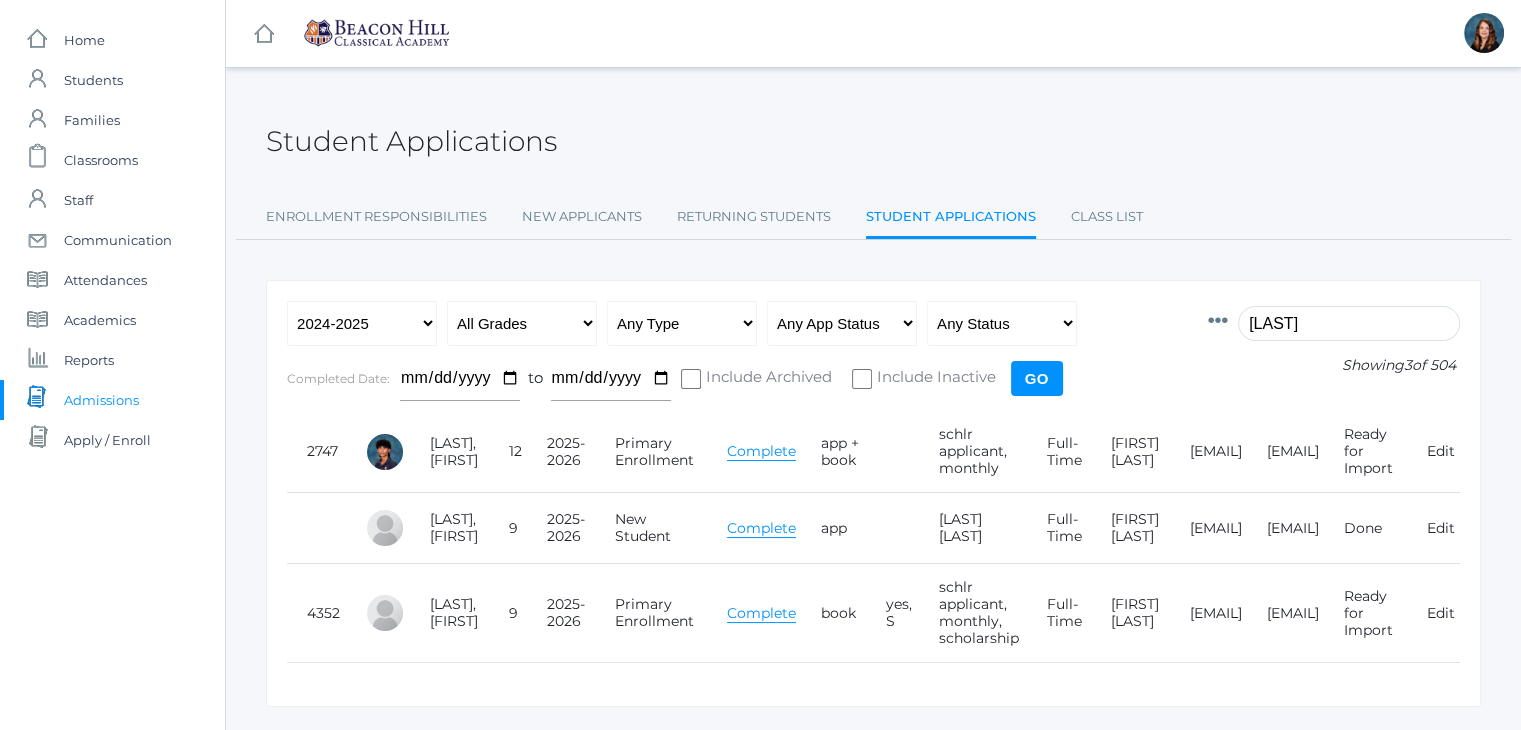 click on "Include Inactive" at bounding box center (862, 379) 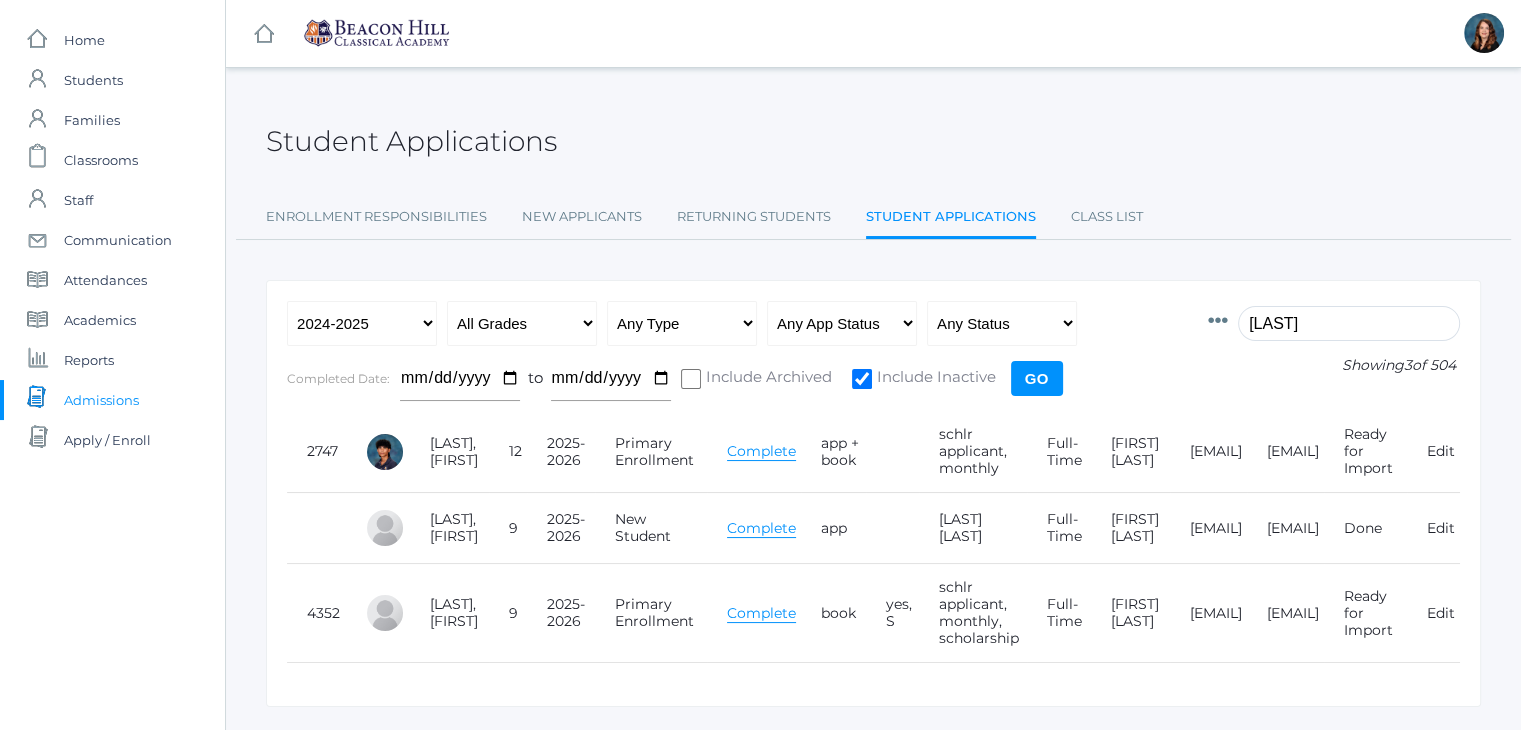 click on "Go" at bounding box center [1037, 378] 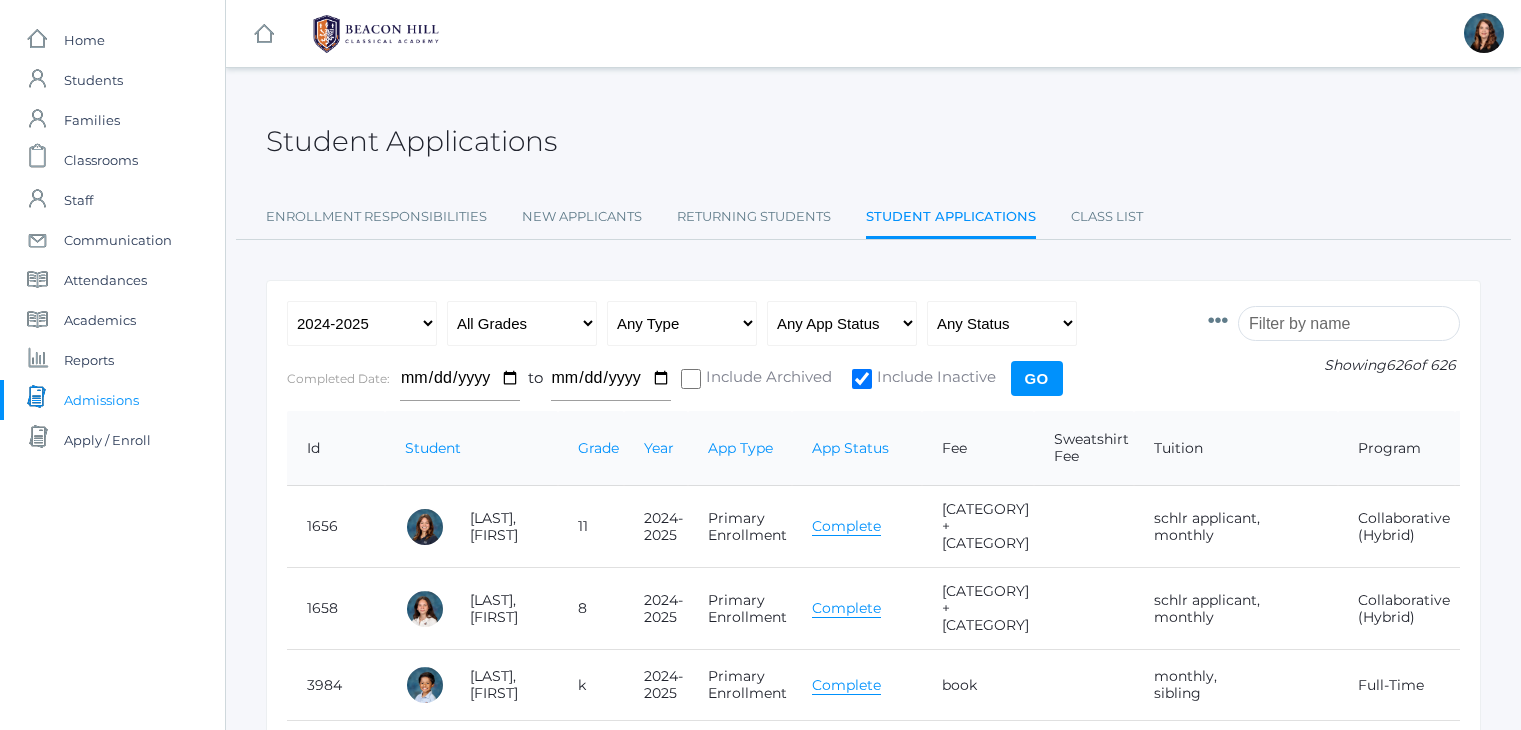 scroll, scrollTop: 0, scrollLeft: 0, axis: both 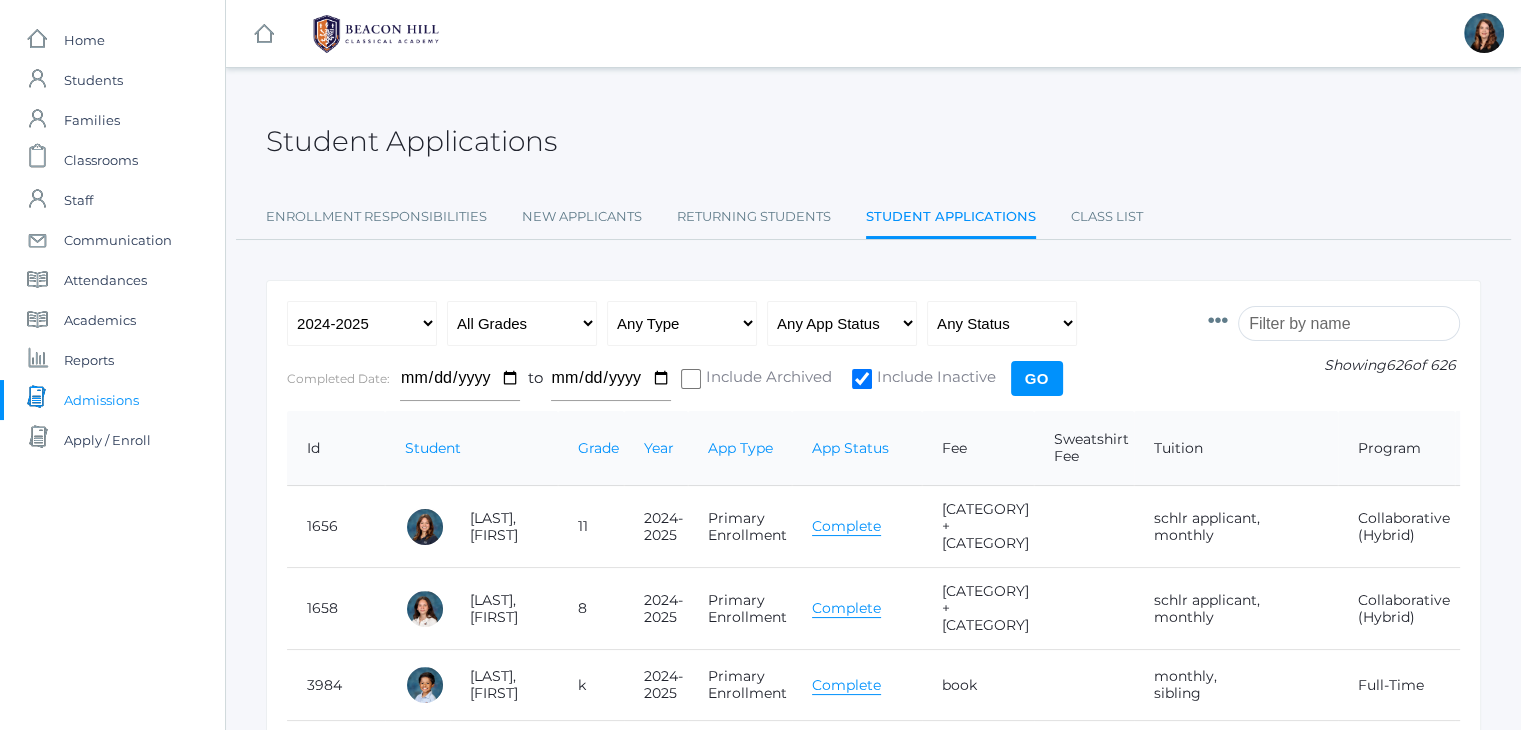 click at bounding box center (1349, 323) 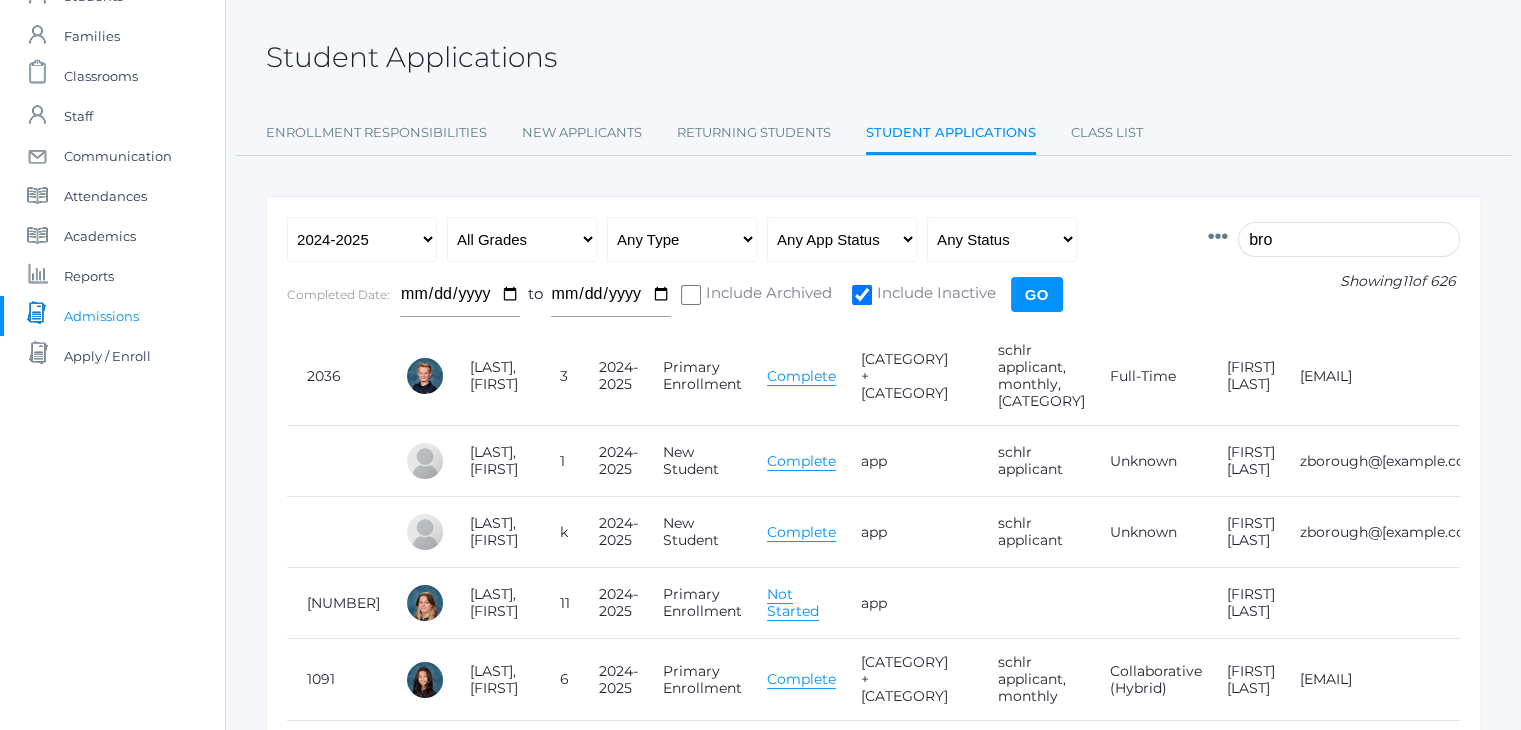 scroll, scrollTop: 112, scrollLeft: 0, axis: vertical 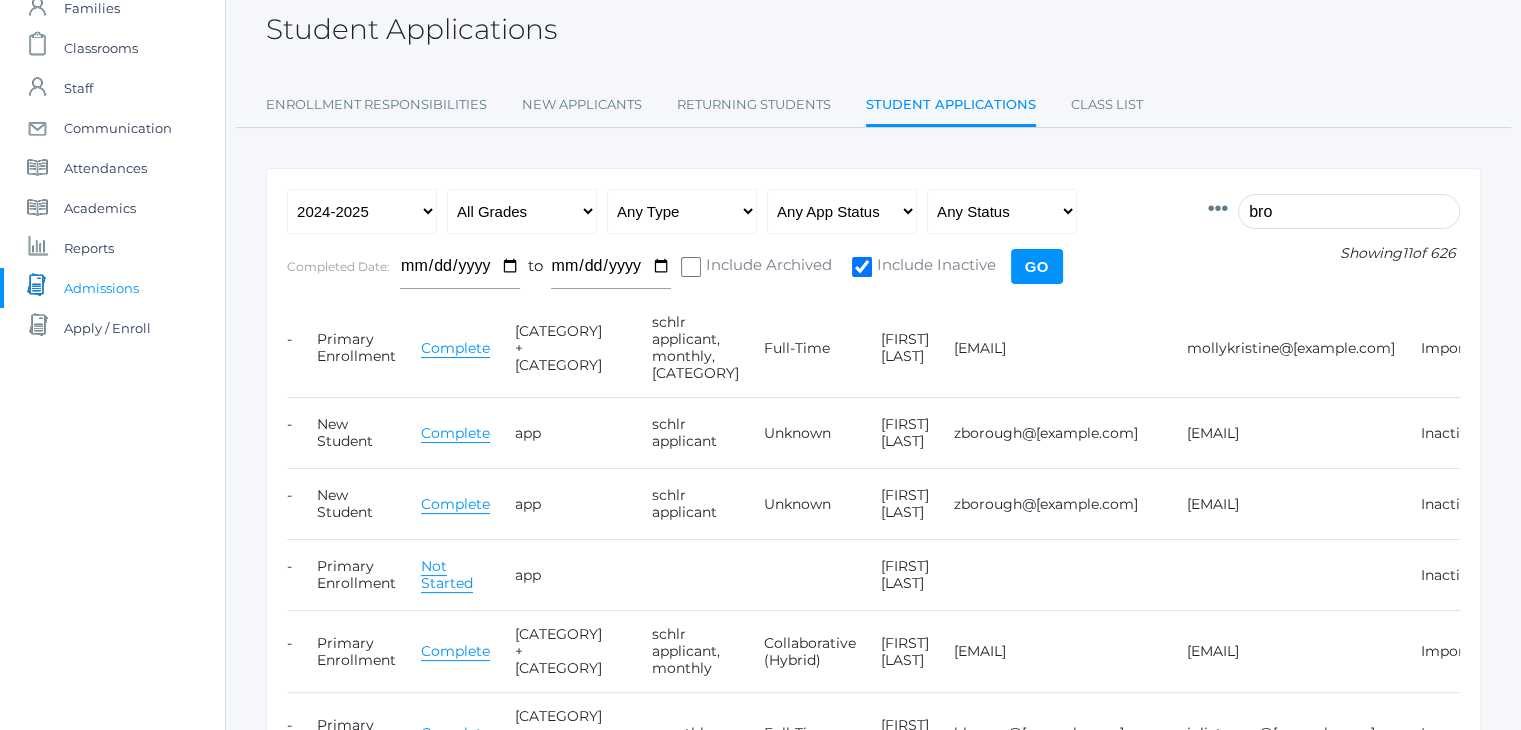 type on "bro" 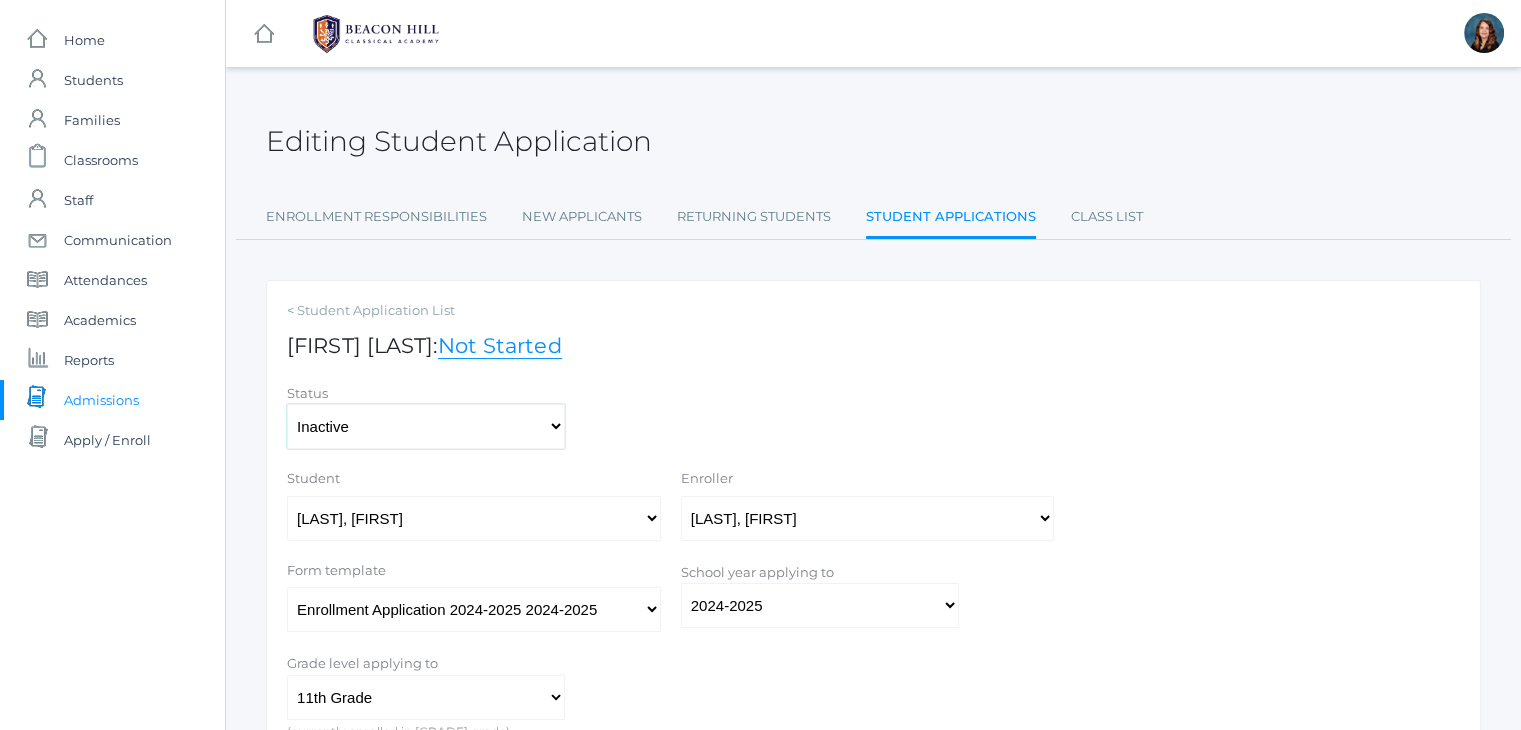 click on "Active
Inactive" at bounding box center (426, 426) 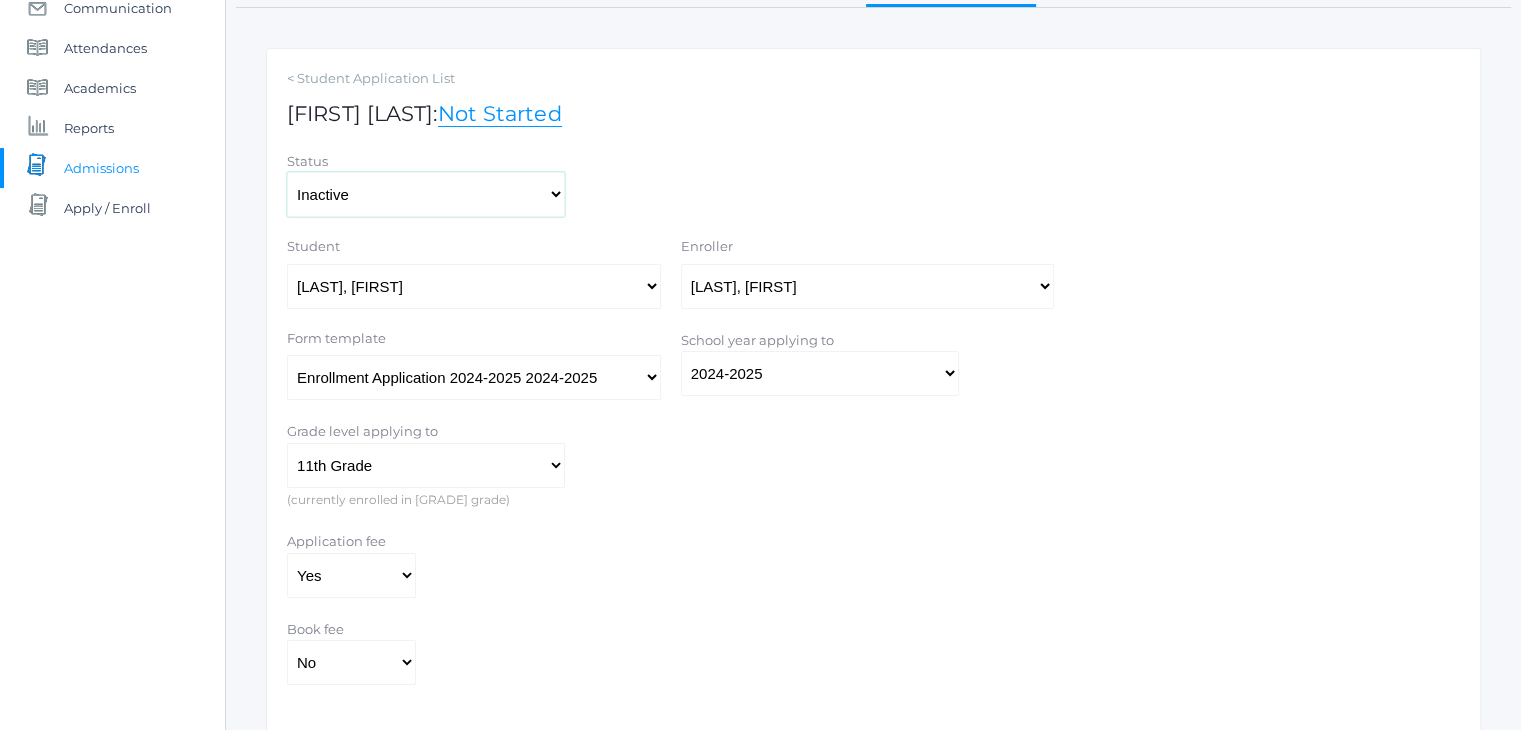 scroll, scrollTop: 232, scrollLeft: 0, axis: vertical 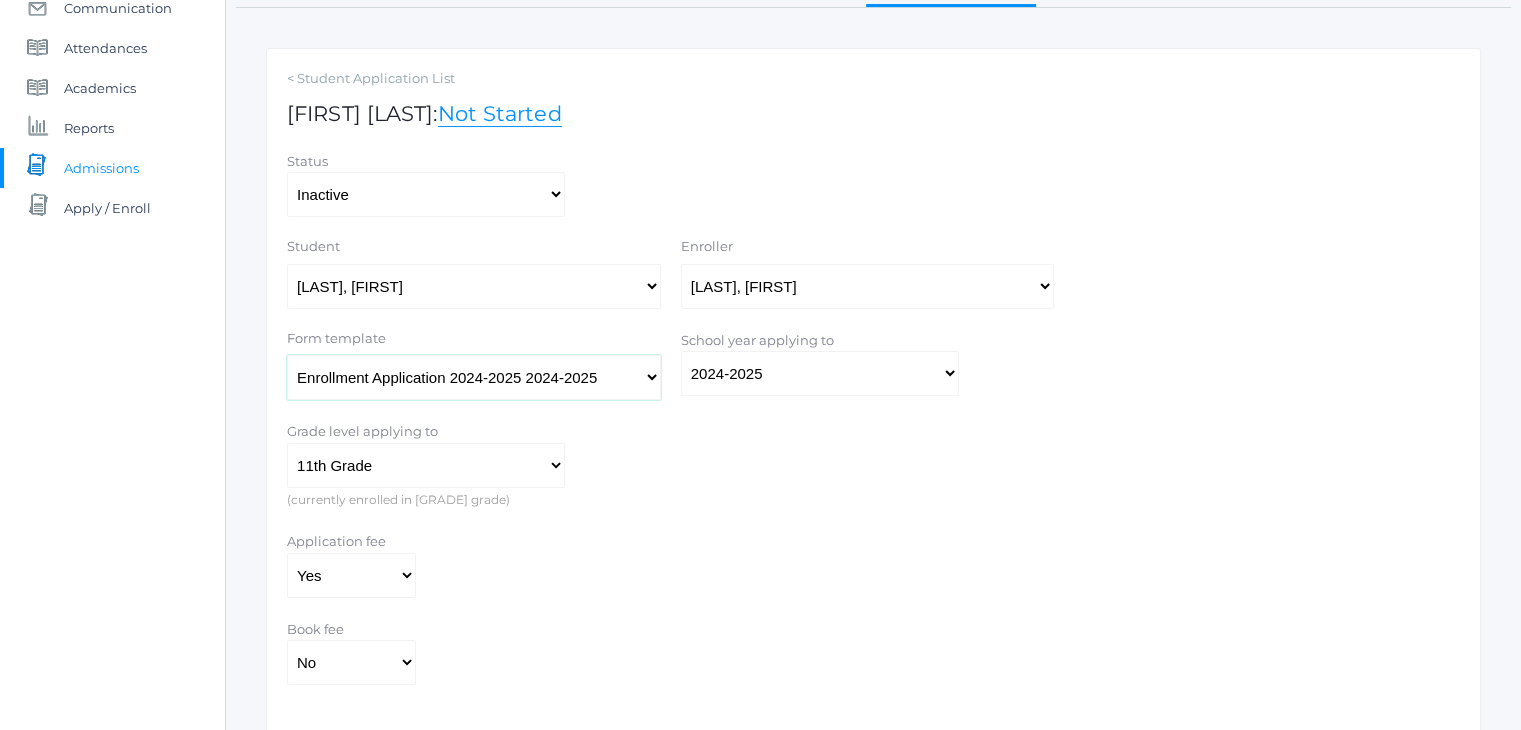 click on "Enrollment Application (secondary) 2025-2026
Admissions Application 2025-2026
Enrollment Application 2025-2026
Inquiry 2019-2020 2019-2020
Admissions Application 2019-2020 2019-2020
Enrollment Application 2019-2020 2019-2020
Family Application 2019-2020 2019-2020
Agreement & Authorization Application 2019-2020 2019-2020
Enrollment Application 2019-2020 (secondary) 2019-2020
Admissions Application 2020-2021 2020-2021
Enrollment Application 2020-2021 2020-2021
Enrollment Application 2020-2021 (secondary) 2020-2021
Admissions Application 2021-2022 2021-2022
Enrollment Application 2021-2022 2021-2022
Enrollment Application 2021-2022 (secondary) 2021-2022
Enrollment Application 2022-2023 (secondary) 2022-2023
Enrollment Application 2022-2023 2022-2023
Admissions Application 2022-2023 2022-2023
Admissions Application 2023-2024 2023-2024
Enrollment Application 2023-2024 2023-2024
Enrollment Application 2023-2024 (secondary) 2023-2024" at bounding box center (474, 377) 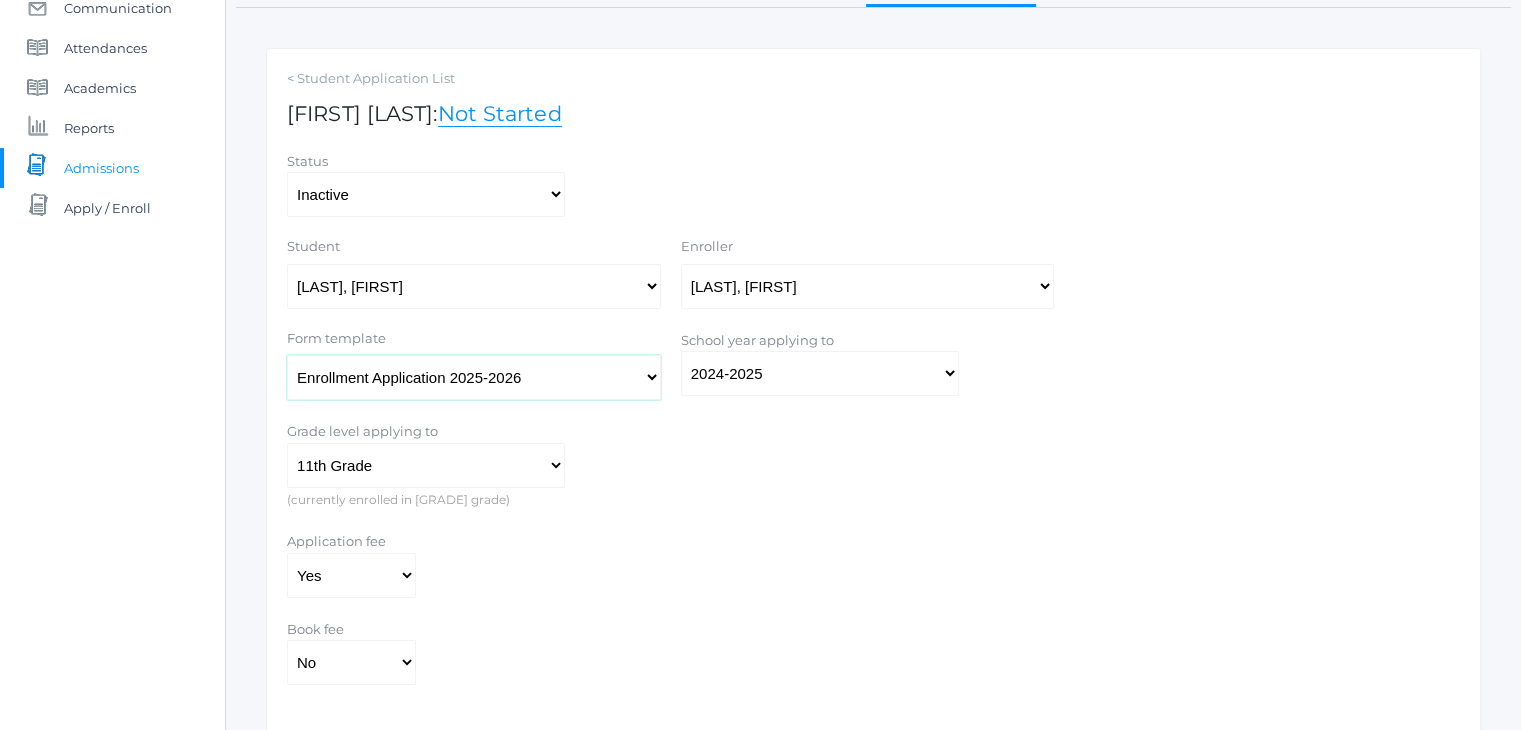 click on "Enrollment Application (secondary) 2025-2026
Admissions Application 2025-2026
Enrollment Application 2025-2026
Inquiry 2019-2020 2019-2020
Admissions Application 2019-2020 2019-2020
Enrollment Application 2019-2020 2019-2020
Family Application 2019-2020 2019-2020
Agreement & Authorization Application 2019-2020 2019-2020
Enrollment Application 2019-2020 (secondary) 2019-2020
Admissions Application 2020-2021 2020-2021
Enrollment Application 2020-2021 2020-2021
Enrollment Application 2020-2021 (secondary) 2020-2021
Admissions Application 2021-2022 2021-2022
Enrollment Application 2021-2022 2021-2022
Enrollment Application 2021-2022 (secondary) 2021-2022
Enrollment Application 2022-2023 (secondary) 2022-2023
Enrollment Application 2022-2023 2022-2023
Admissions Application 2022-2023 2022-2023
Admissions Application 2023-2024 2023-2024
Enrollment Application 2023-2024 2023-2024
Enrollment Application 2023-2024 (secondary) 2023-2024" at bounding box center [474, 377] 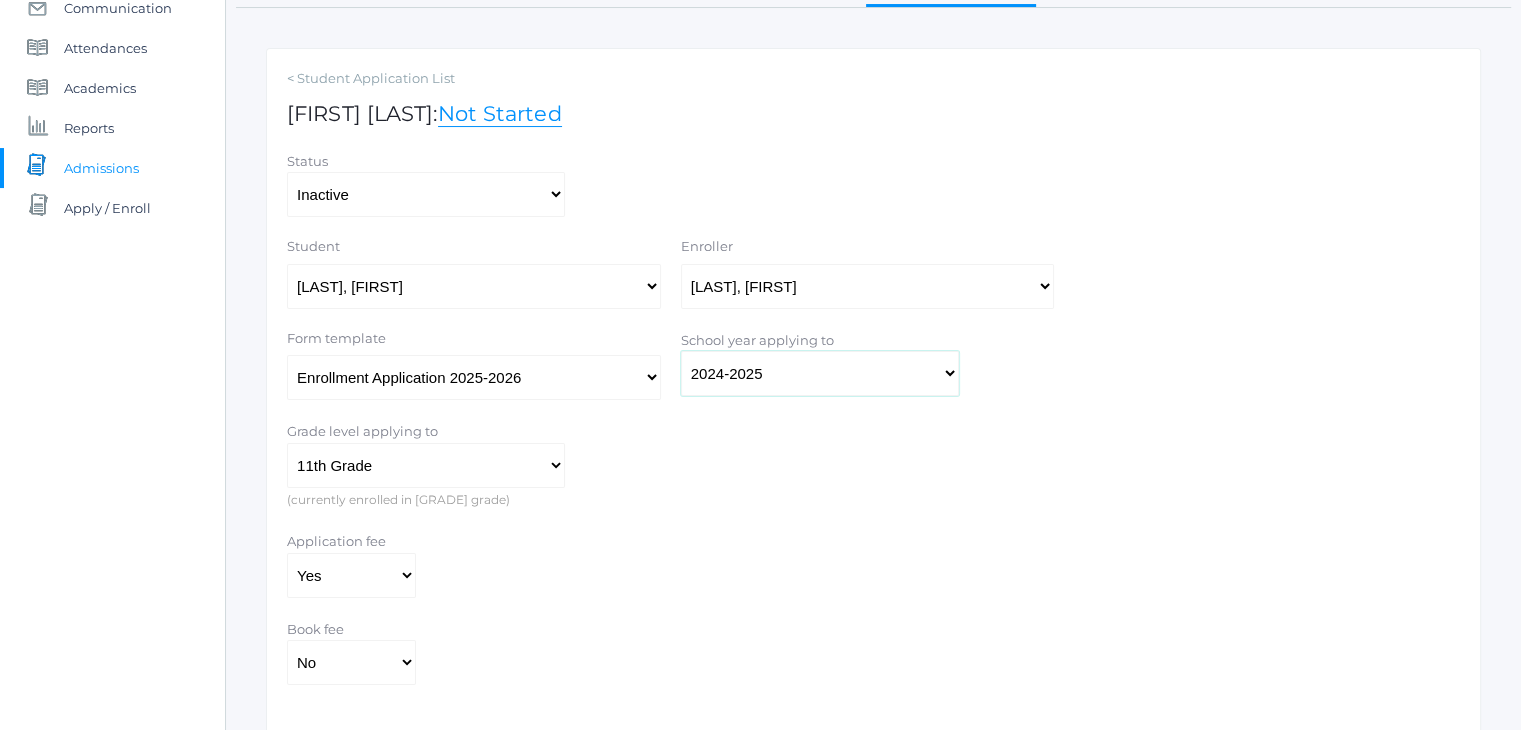 click on "2019-2020
2020-2021
2021-2022
2022-2023
2023-2024
2024-2025
2025-2026" at bounding box center (820, 373) 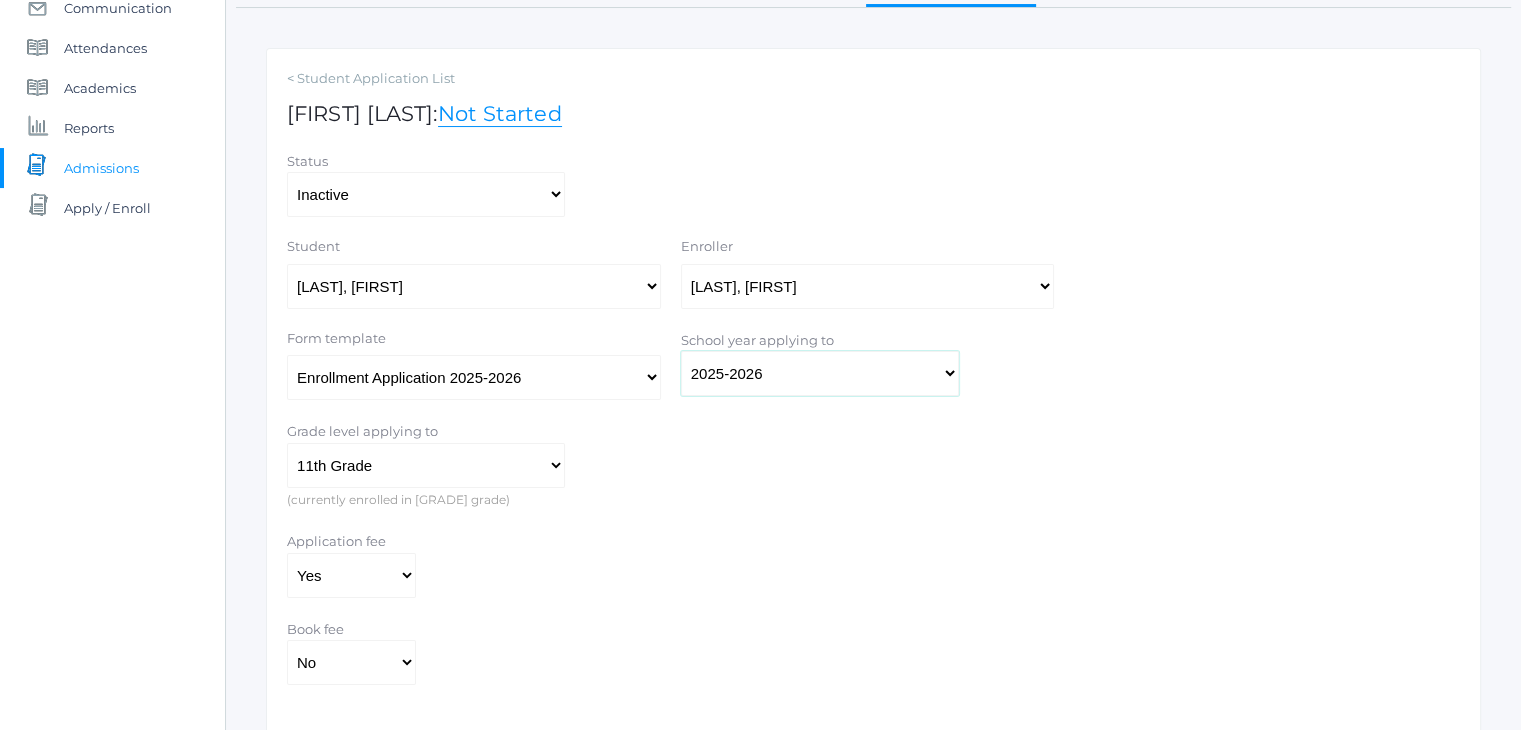 click on "2019-2020
2020-2021
2021-2022
2022-2023
2023-2024
2024-2025
2025-2026" at bounding box center (820, 373) 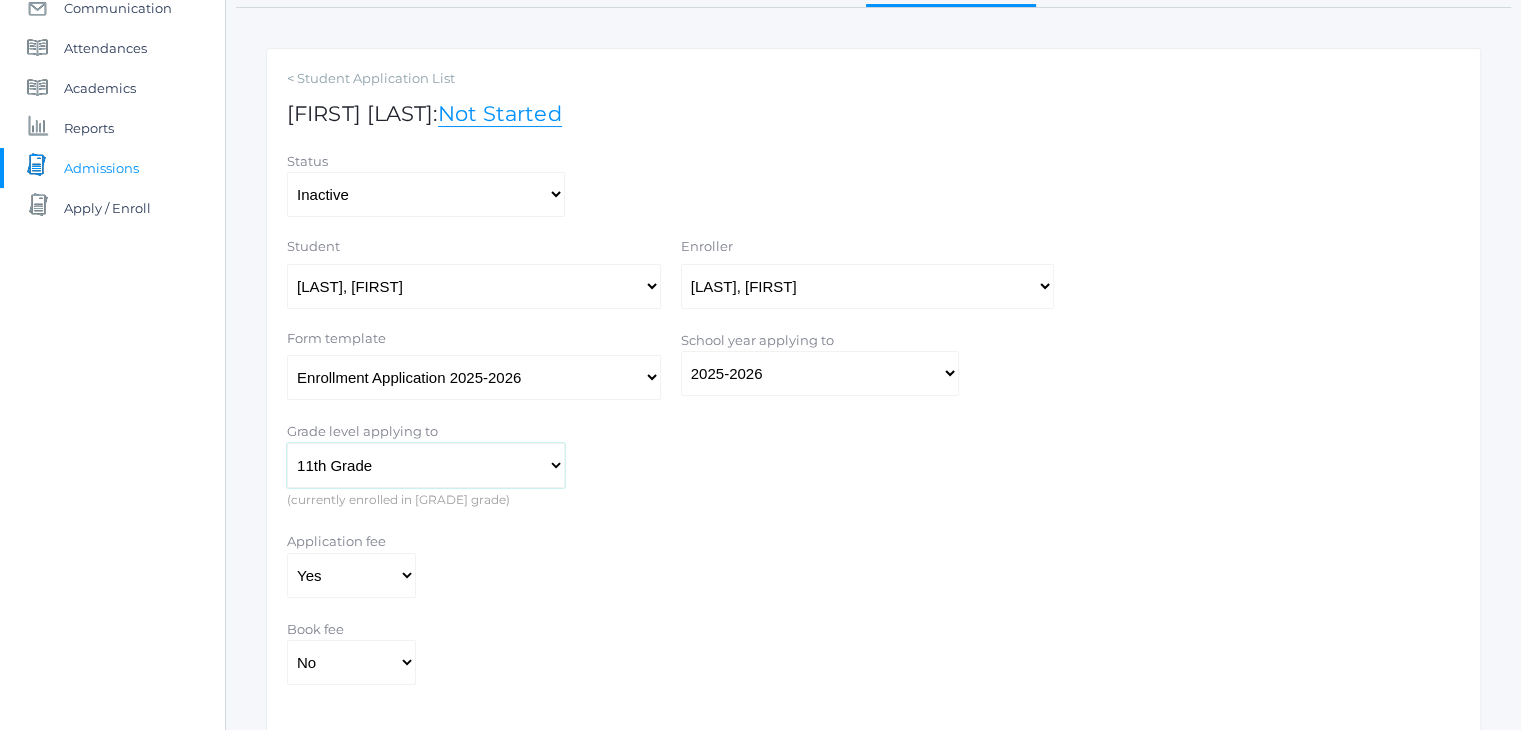 click on "Kindergarten
1st Grade
2nd Grade
3rd Grade
4th Grade
5th Grade
6th Grade
7th Grade
8th Grade
9th Grade
10th Grade
11th Grade
12th Grade" at bounding box center (426, 465) 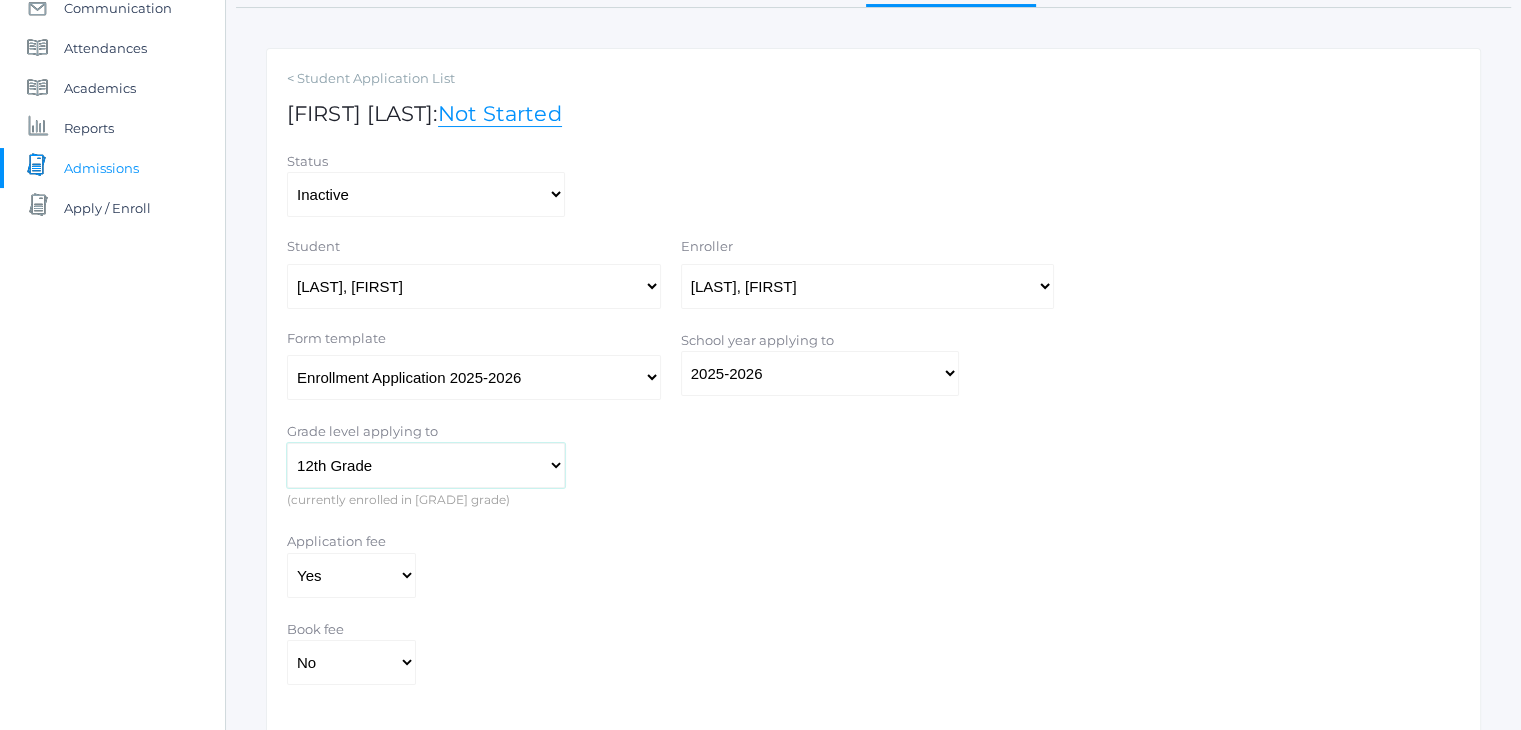 click on "Kindergarten
1st Grade
2nd Grade
3rd Grade
4th Grade
5th Grade
6th Grade
7th Grade
8th Grade
9th Grade
10th Grade
11th Grade
12th Grade" at bounding box center (426, 465) 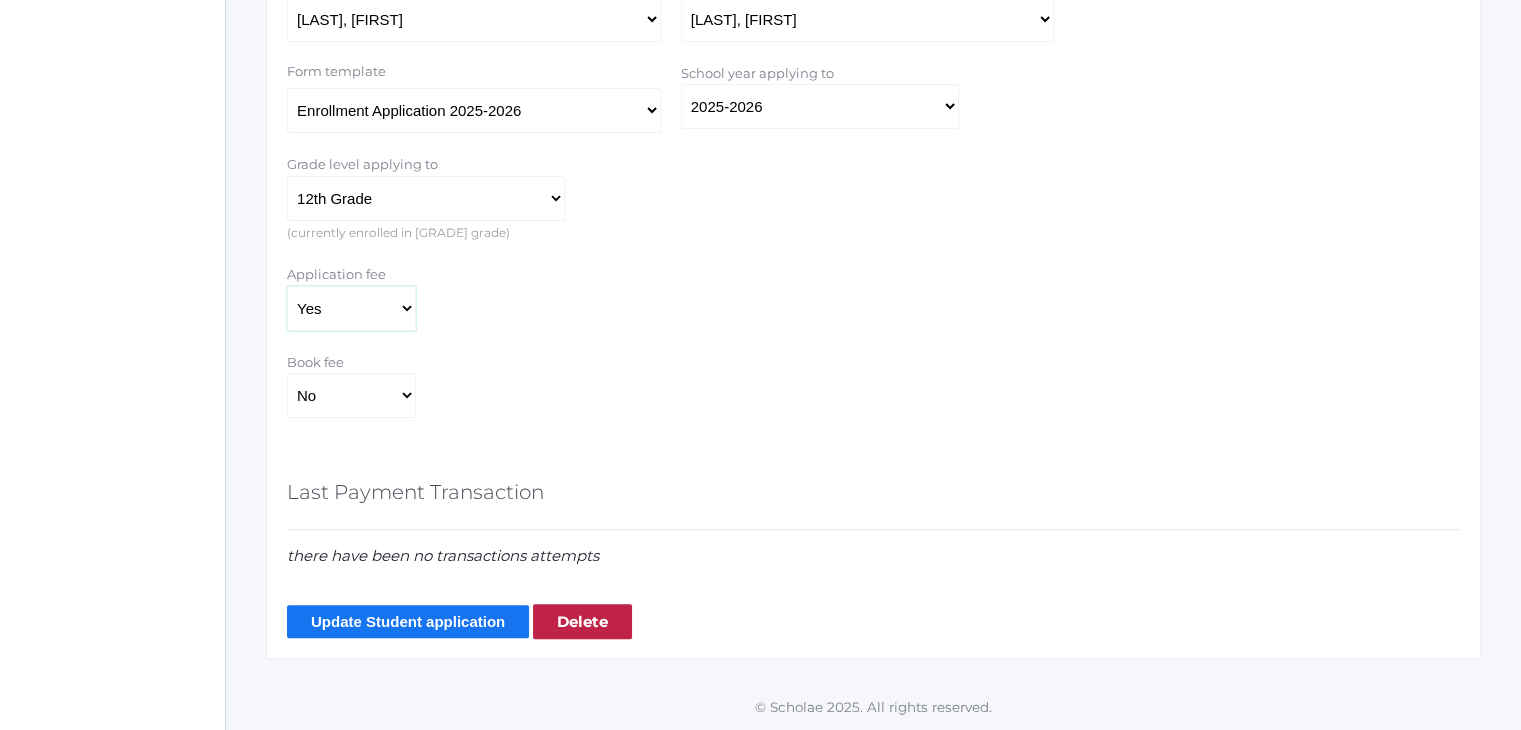 click on "Yes
No" at bounding box center (351, 308) 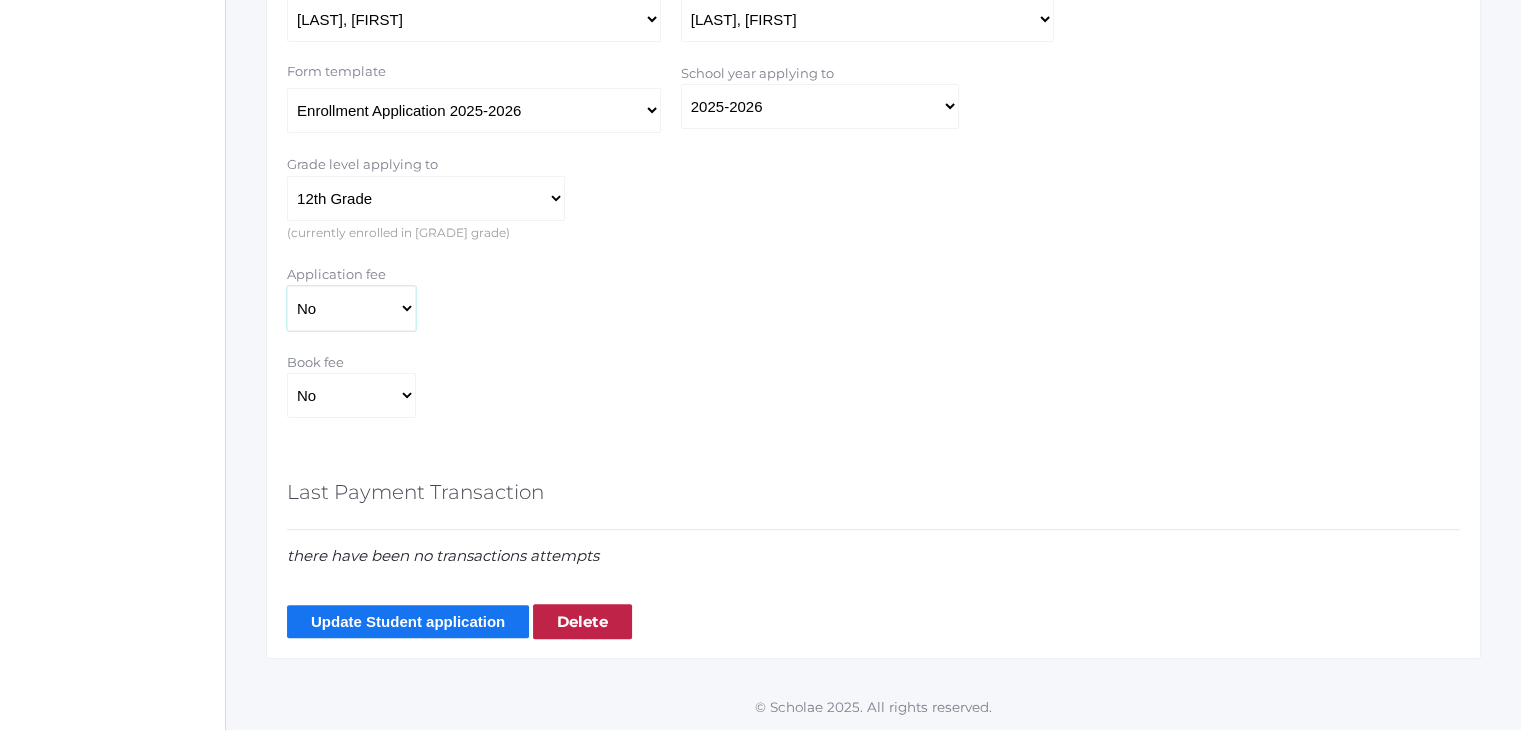 click on "Yes
No" at bounding box center [351, 308] 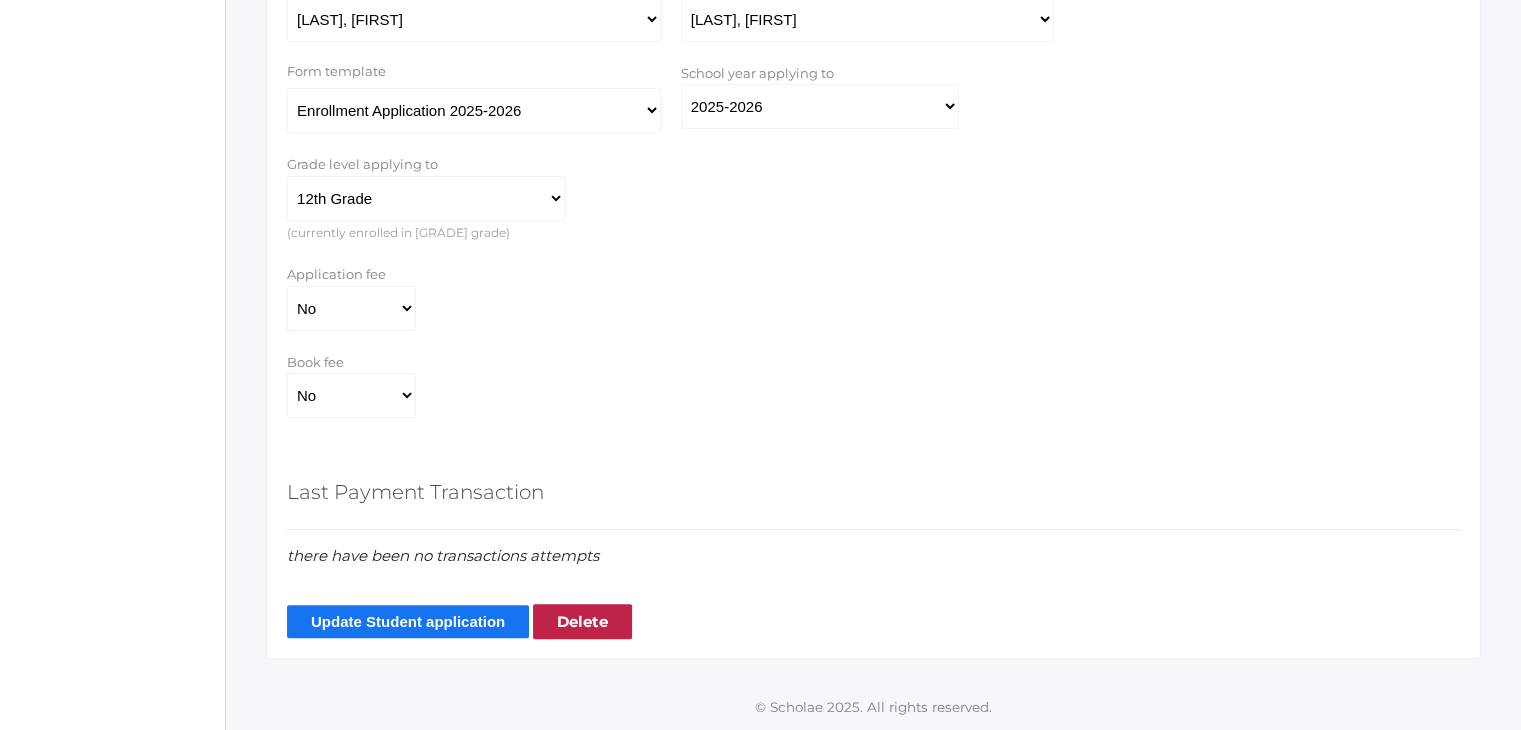 click on "Update Student application" at bounding box center [408, 621] 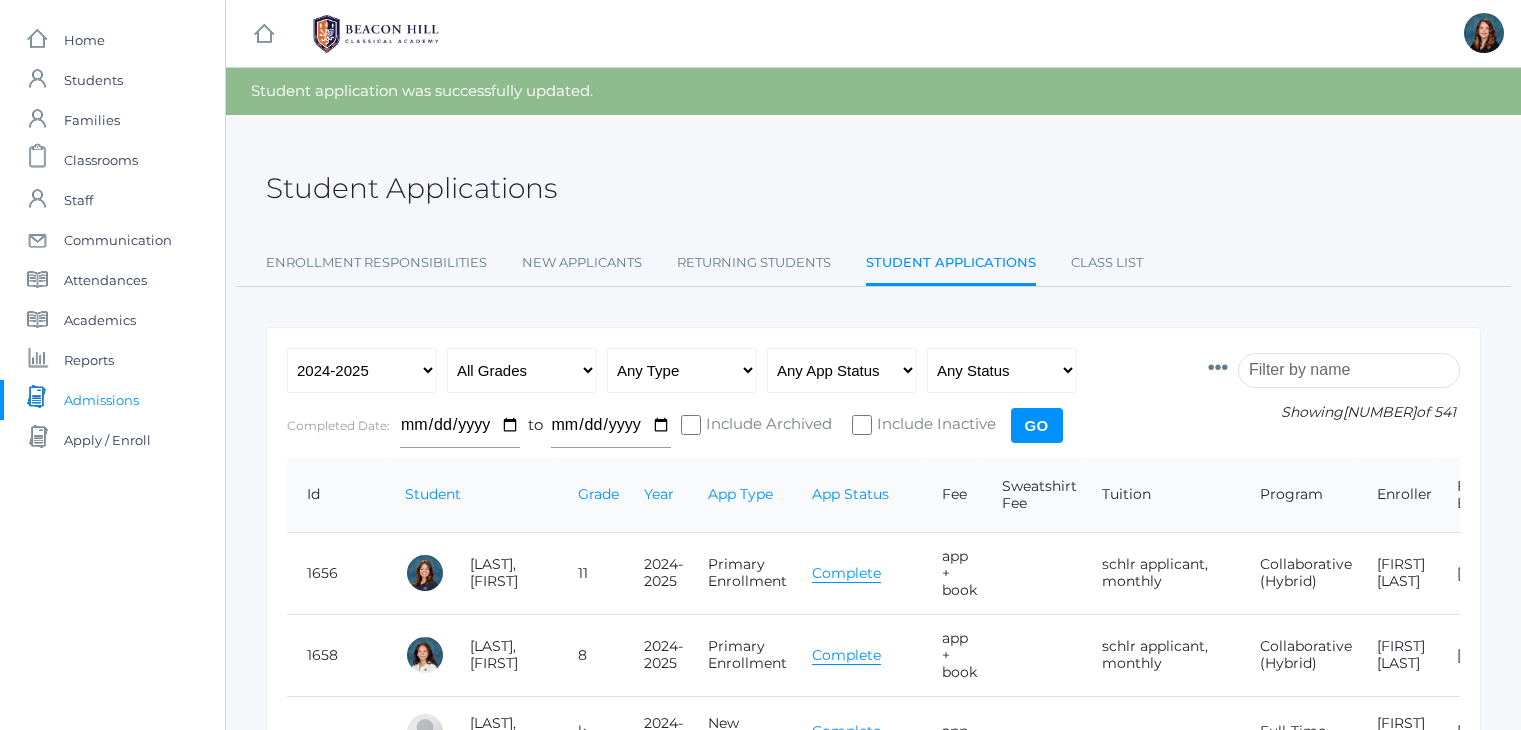 scroll, scrollTop: 0, scrollLeft: 0, axis: both 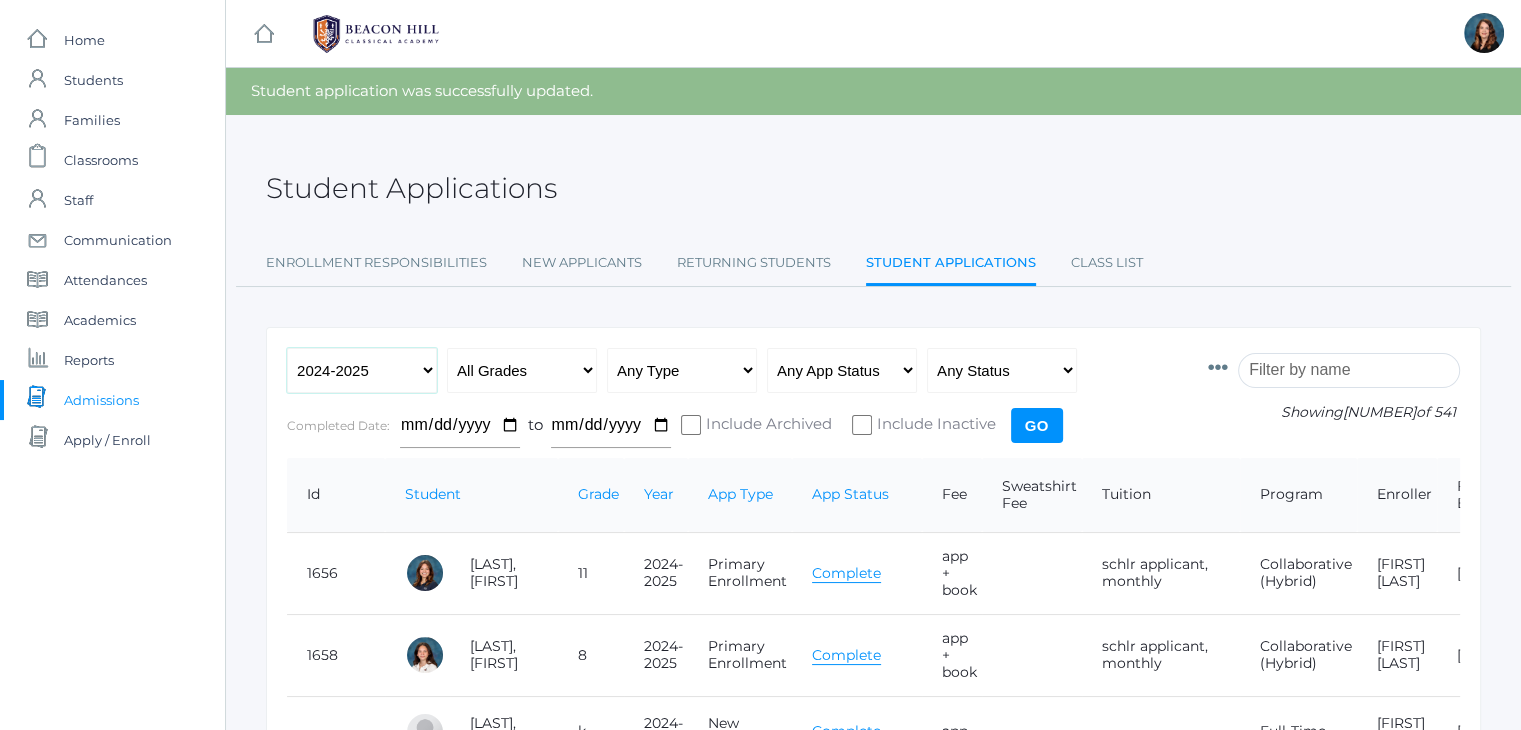 click on "Any Year
2019-2020
2020-2021
2021-2022
2022-2023
2023-2024
2024-2025
2025-2026" at bounding box center (362, 370) 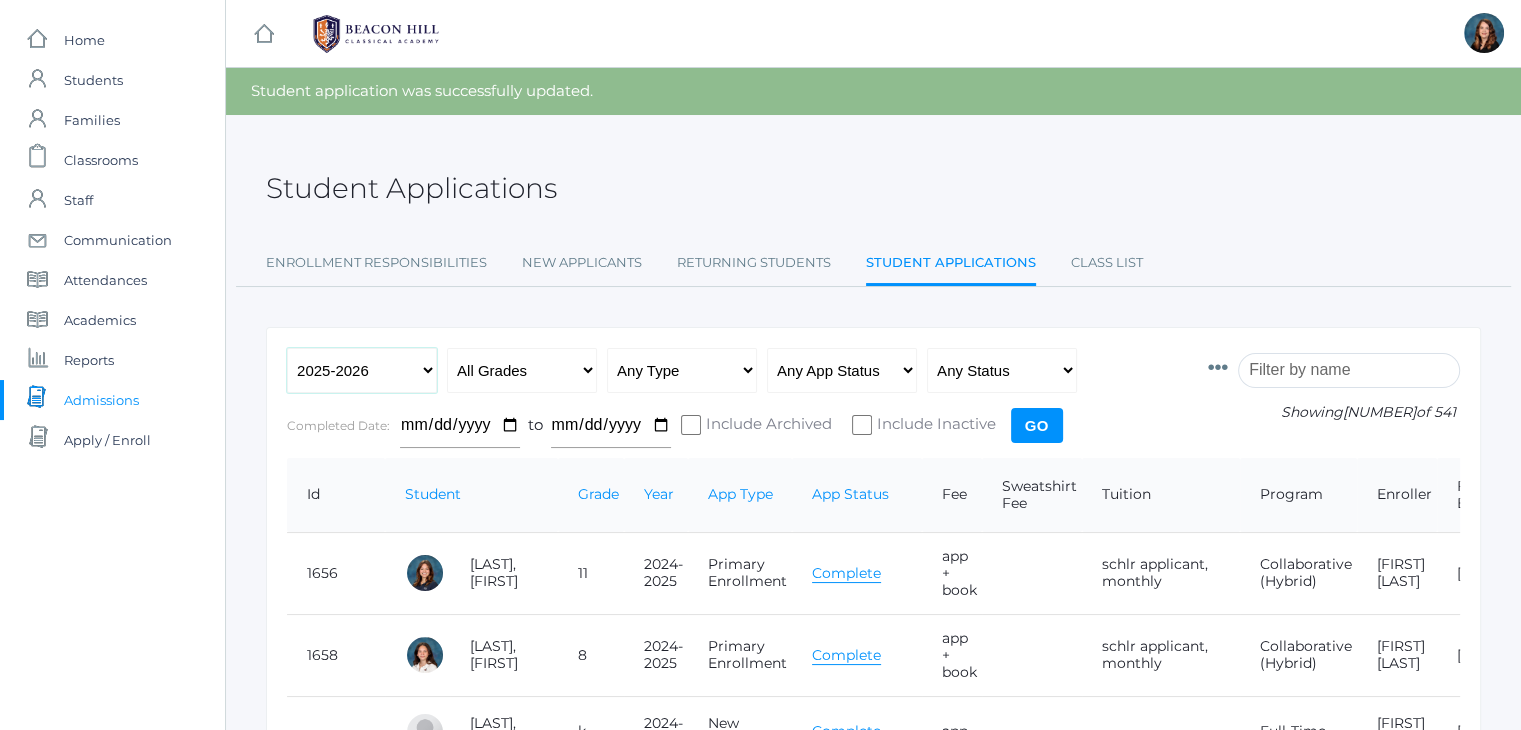 click on "Any Year
2019-2020
2020-2021
2021-2022
2022-2023
2023-2024
2024-2025
2025-2026" at bounding box center (362, 370) 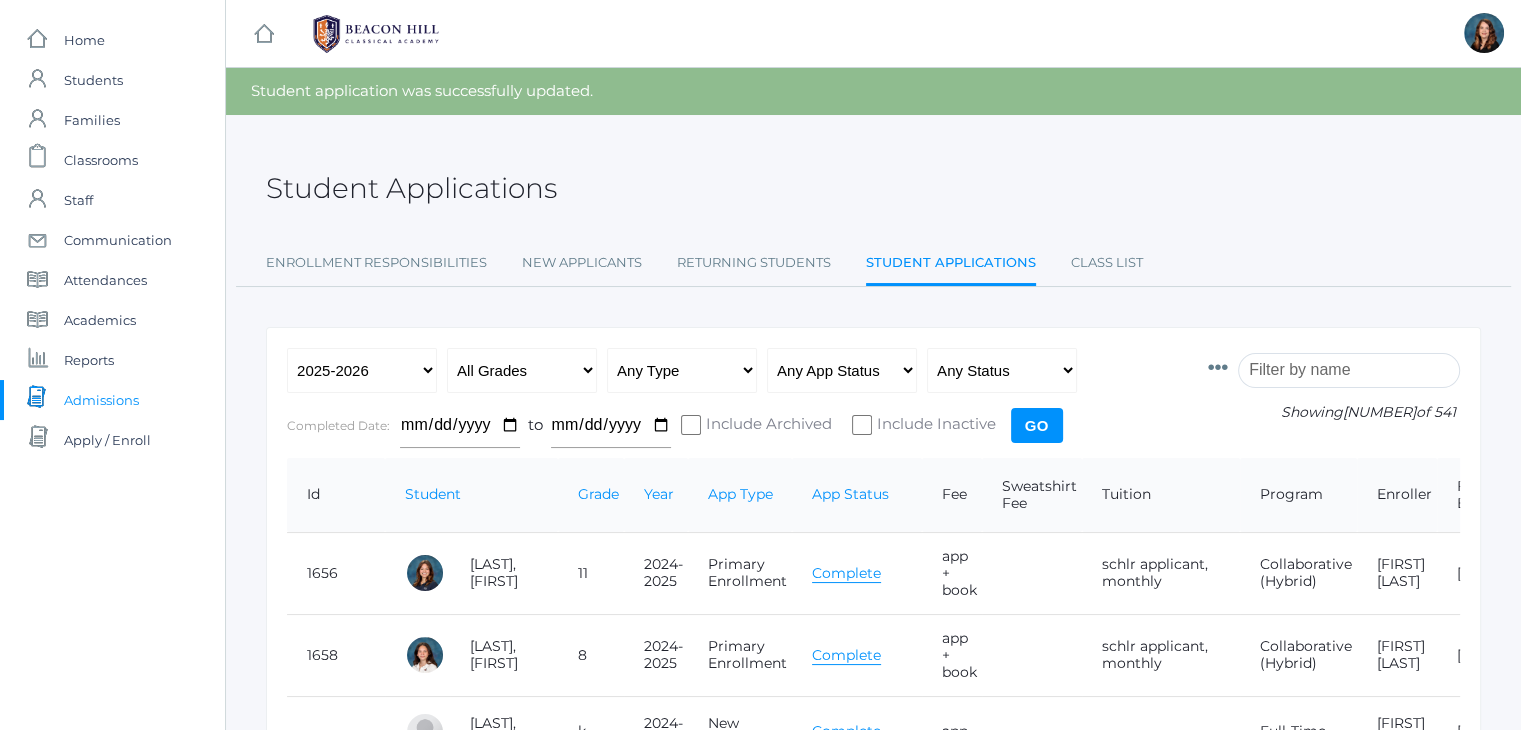 click on "Go" at bounding box center (1037, 425) 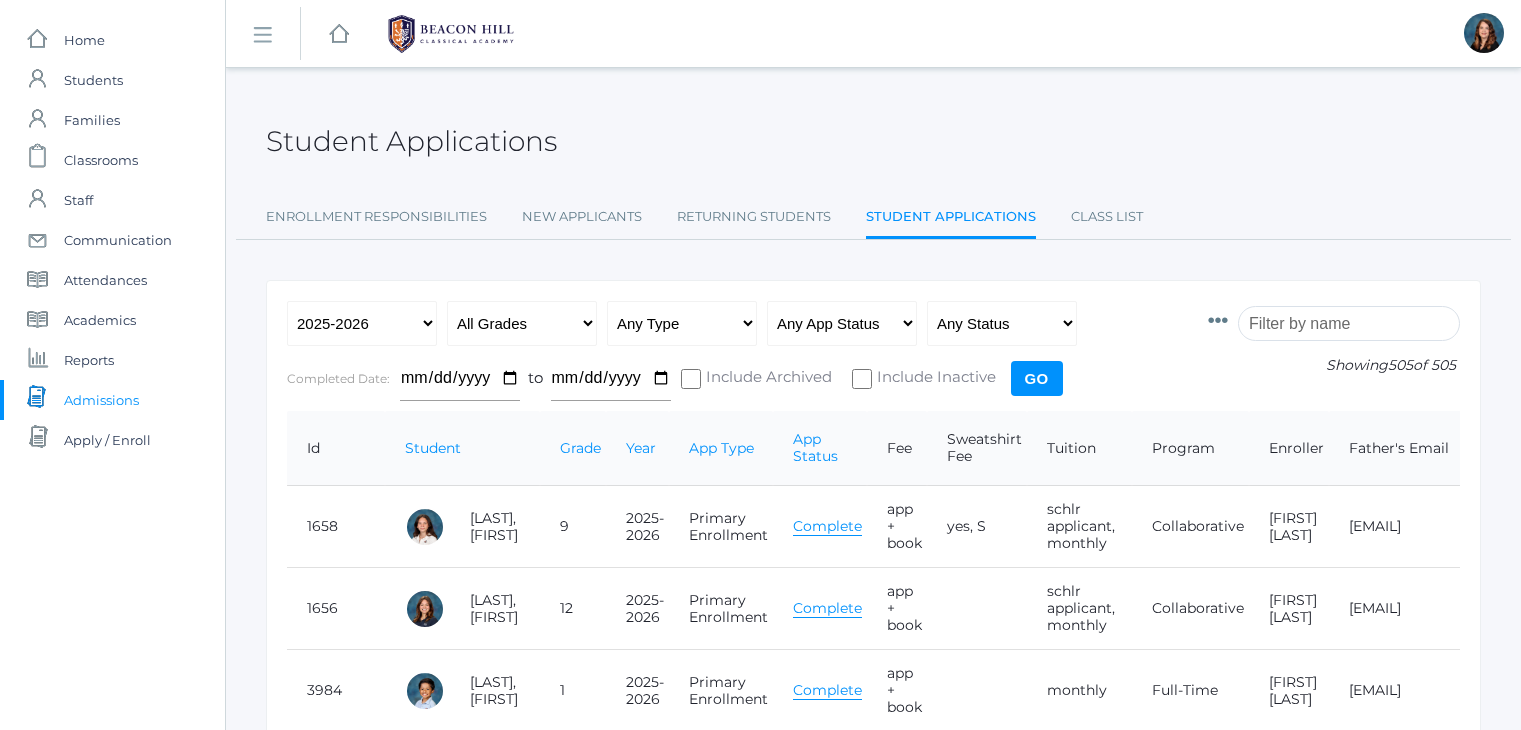 scroll, scrollTop: 0, scrollLeft: 0, axis: both 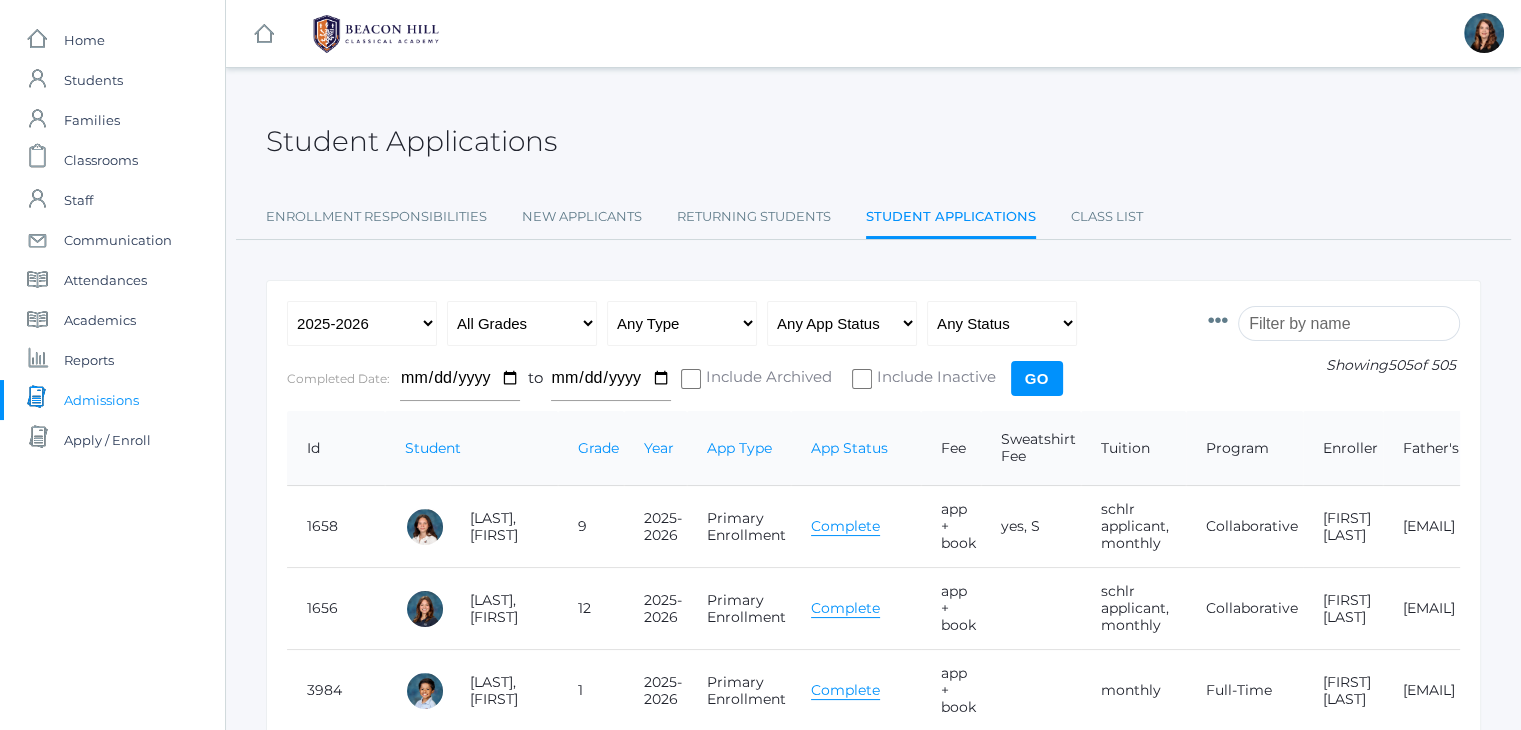 click at bounding box center (1349, 323) 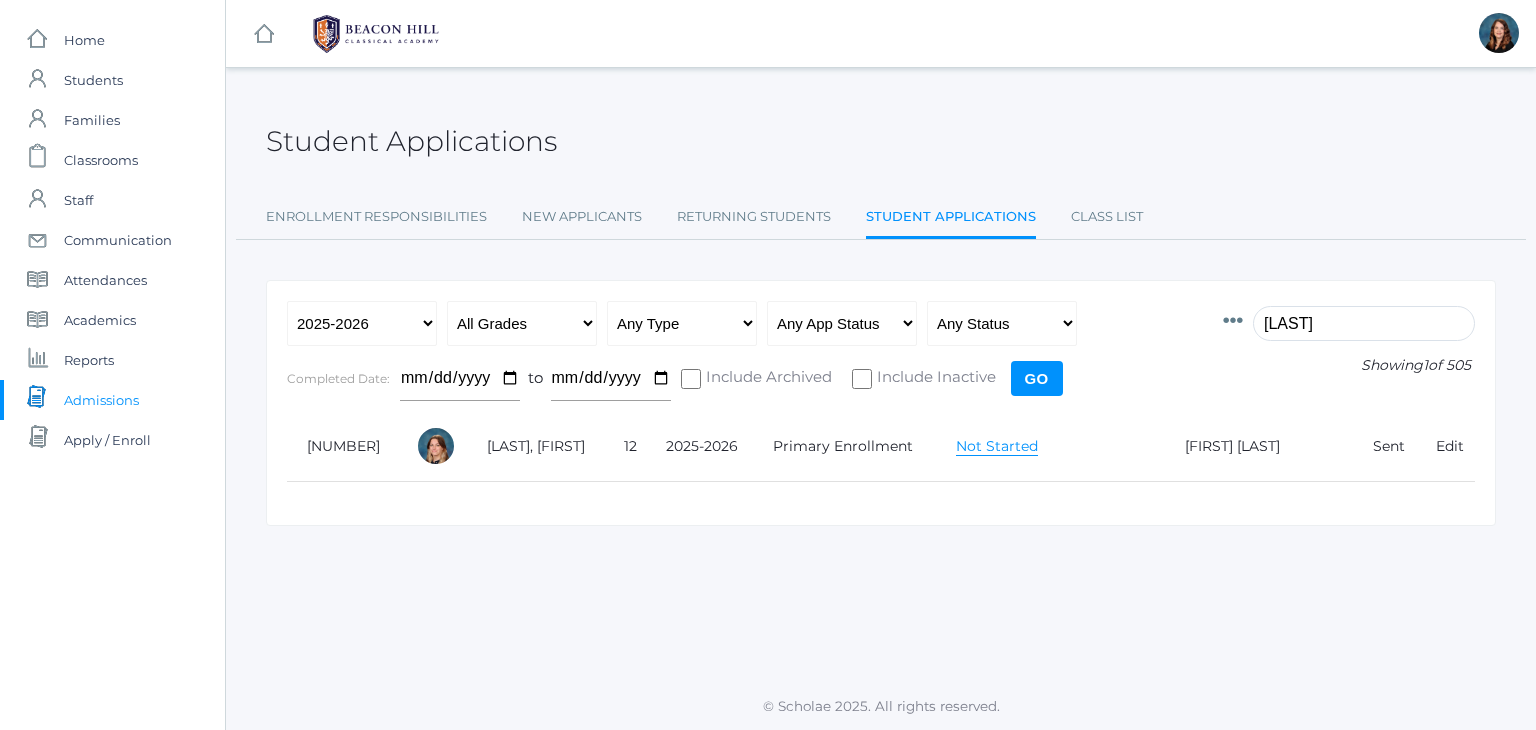 type on "brock" 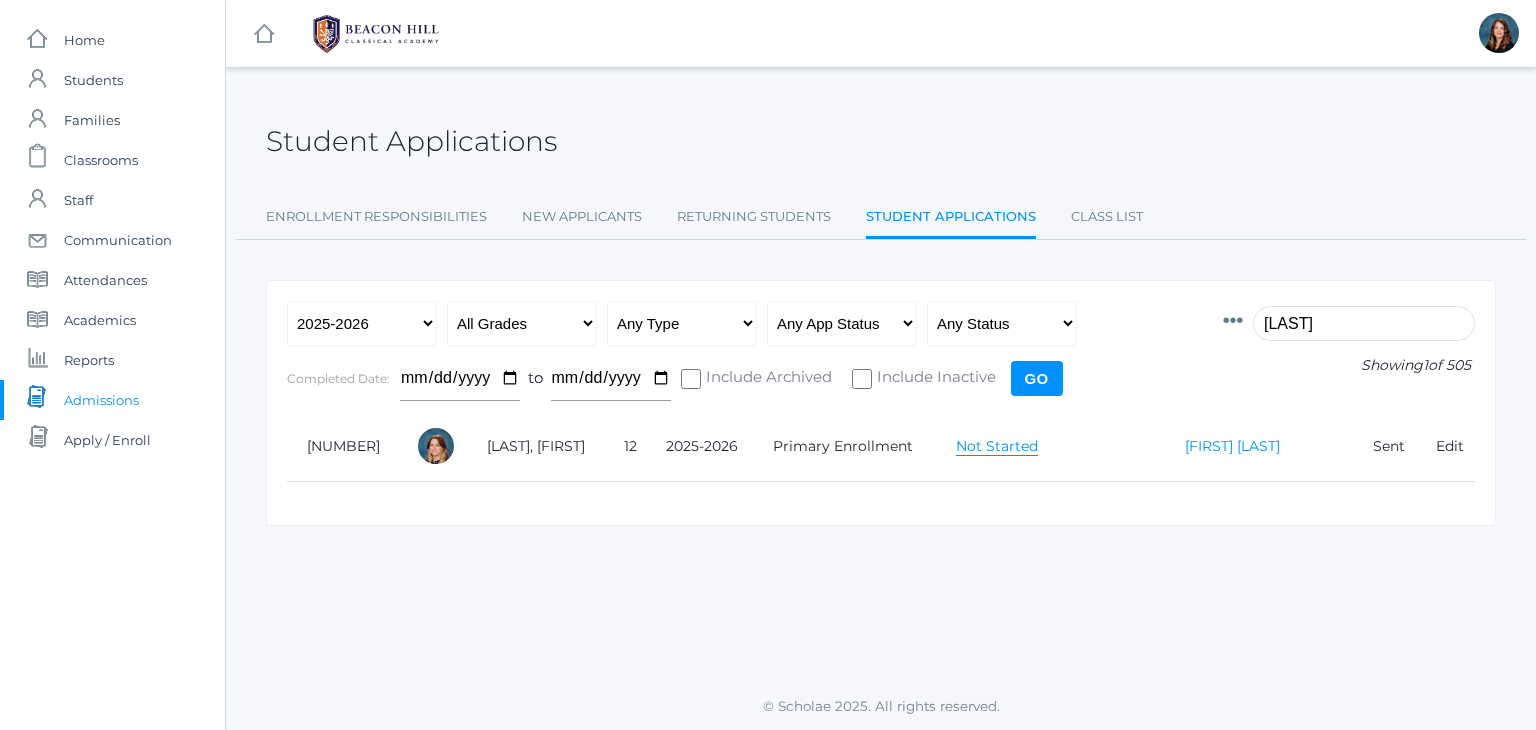 click on "[FIRST] [LAST]" at bounding box center (1232, 446) 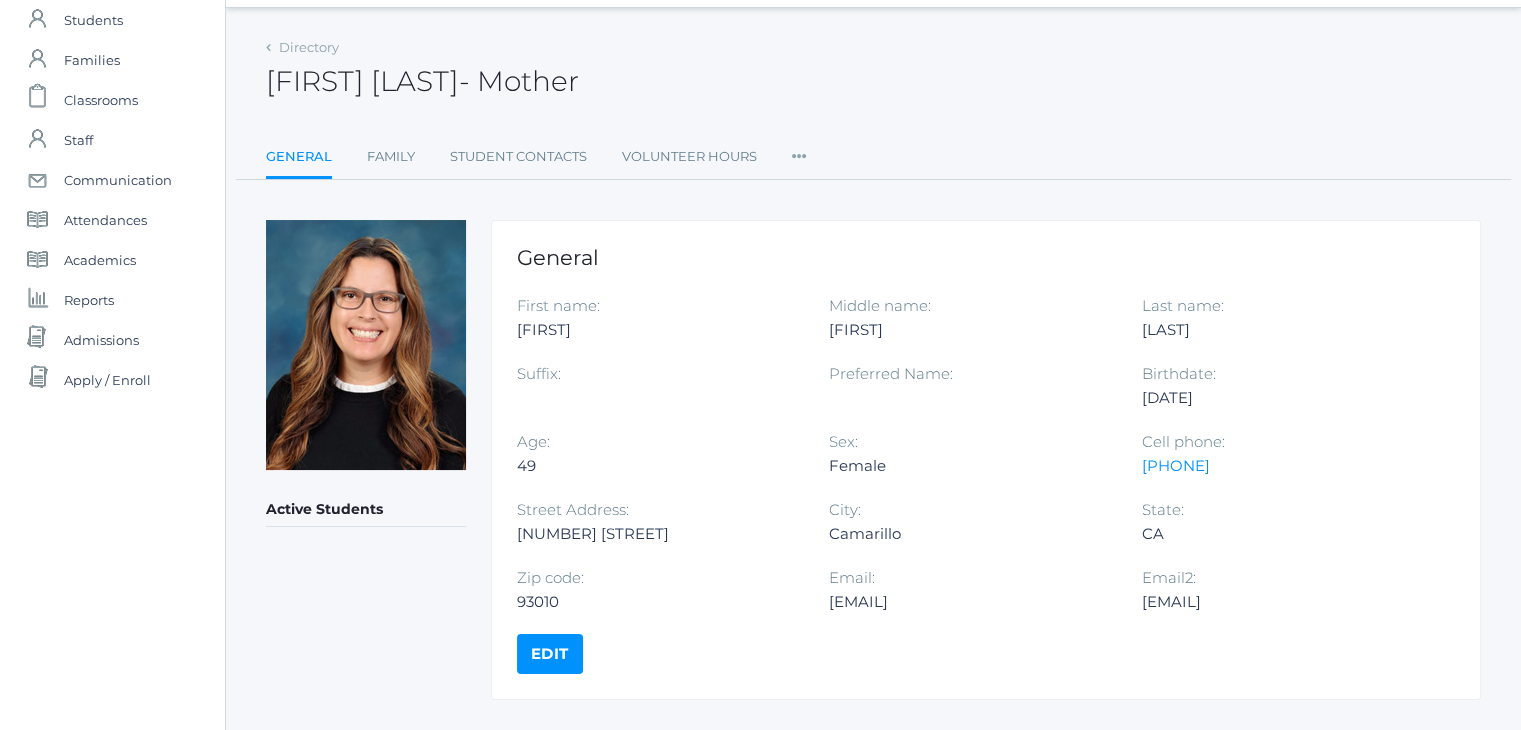 scroll, scrollTop: 62, scrollLeft: 0, axis: vertical 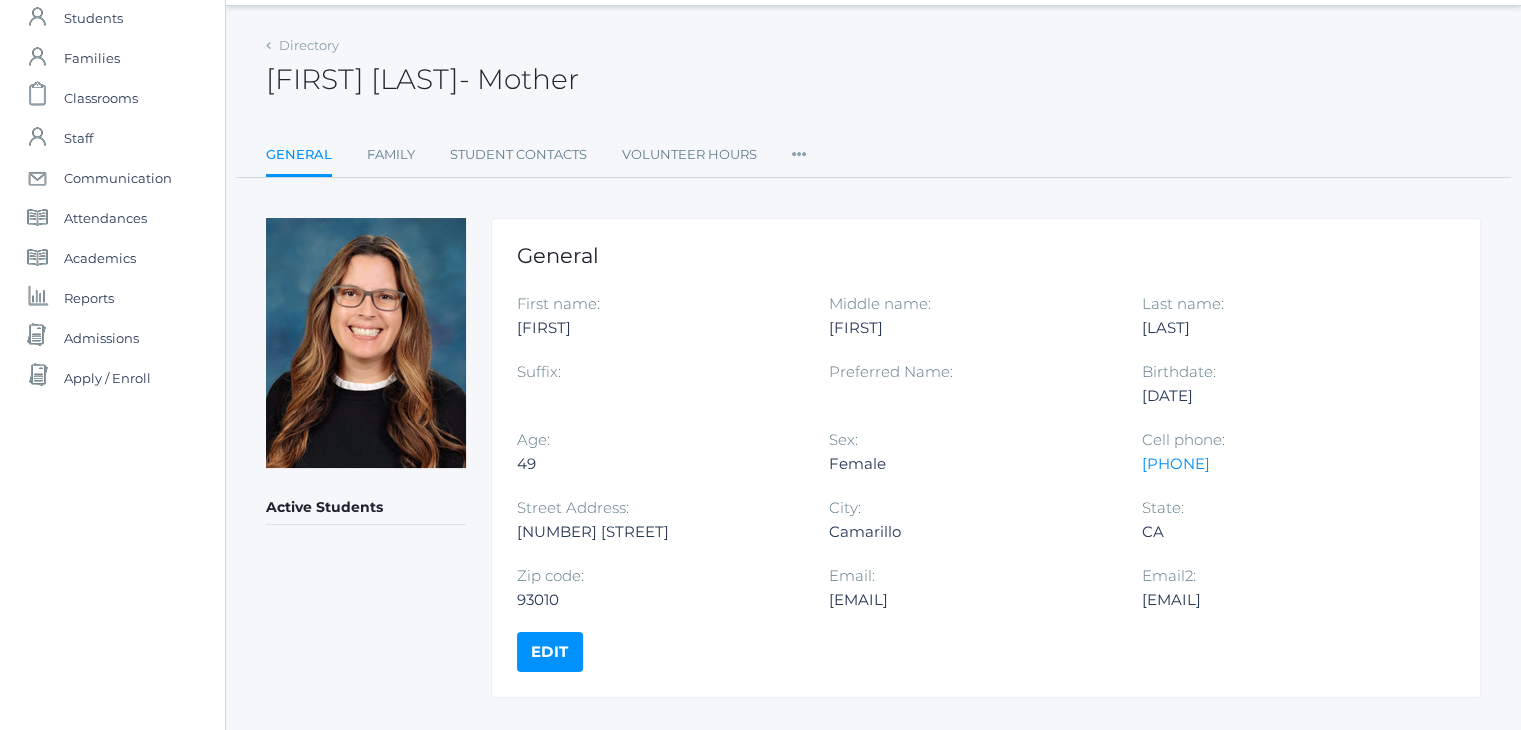 click at bounding box center (799, 148) 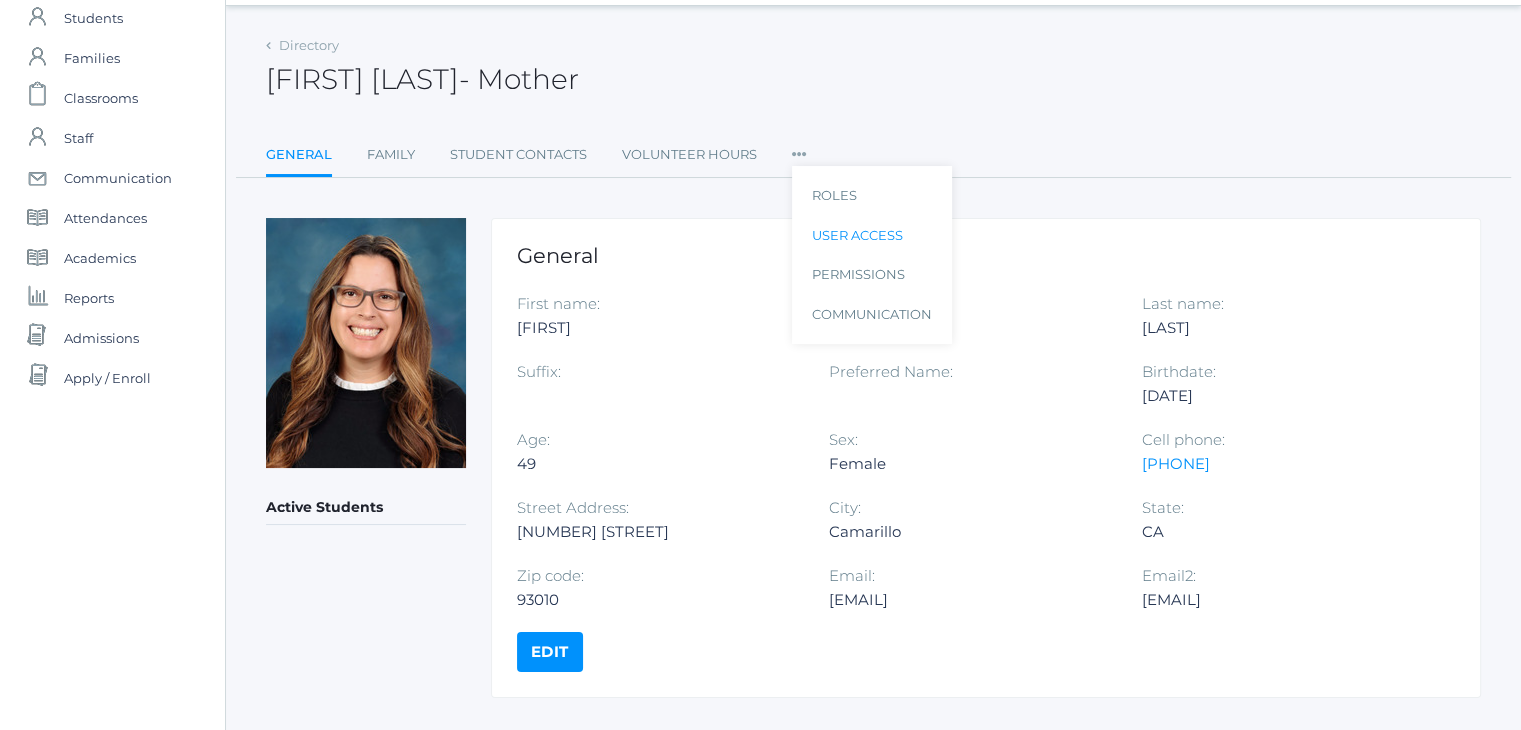 click on "User Access" at bounding box center [872, 236] 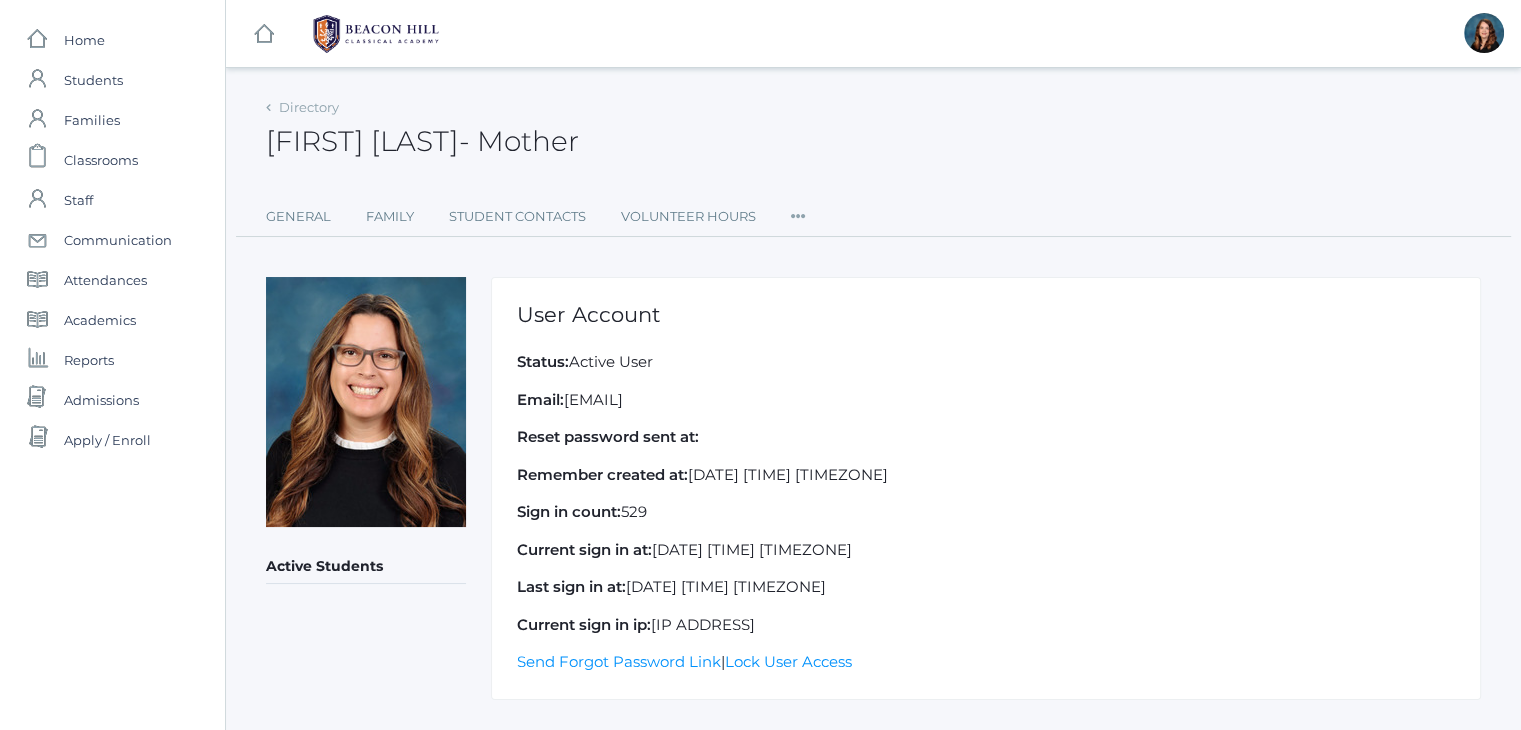 scroll, scrollTop: 41, scrollLeft: 0, axis: vertical 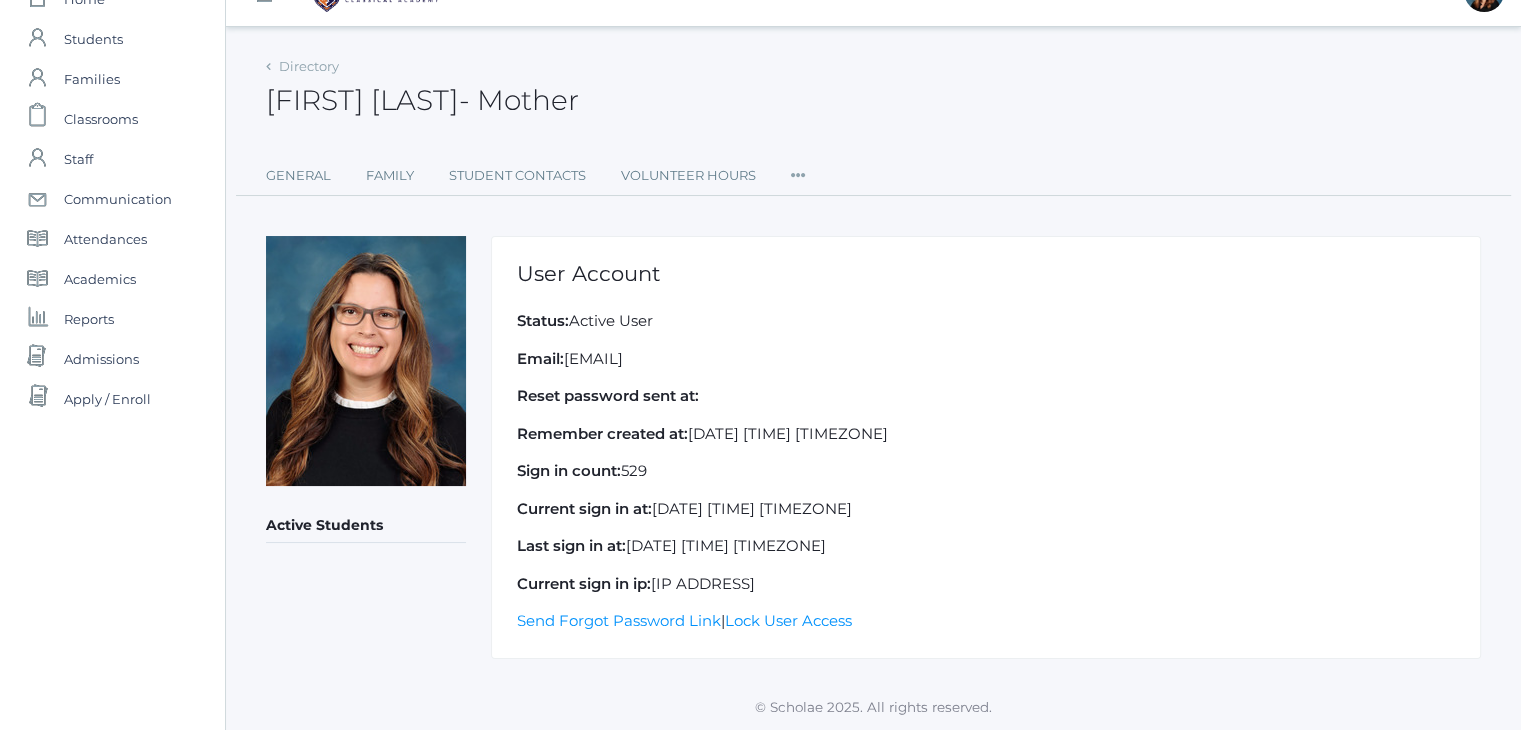 click on "Roles
User Access
Permissions
Communication" at bounding box center (798, 176) 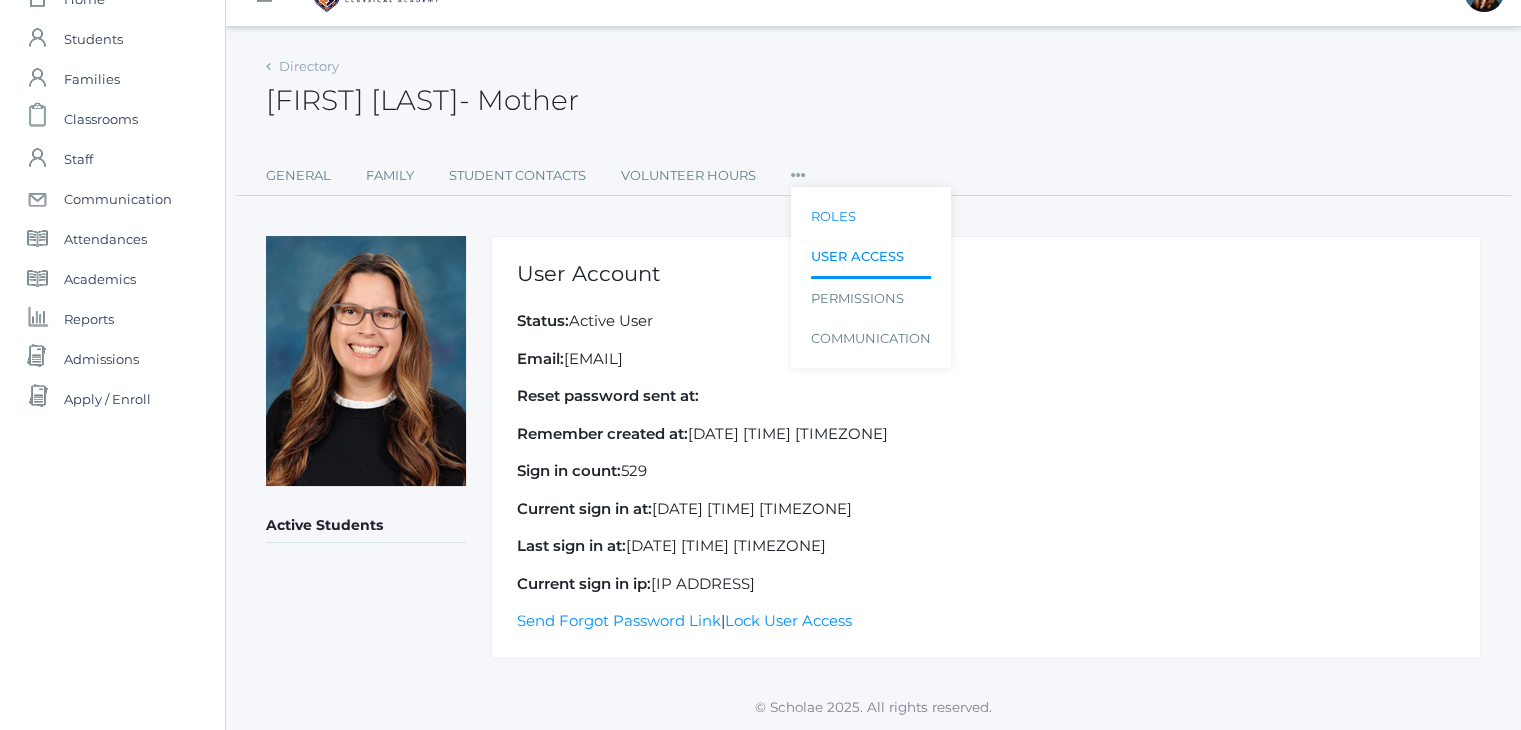click on "Roles" at bounding box center (871, 217) 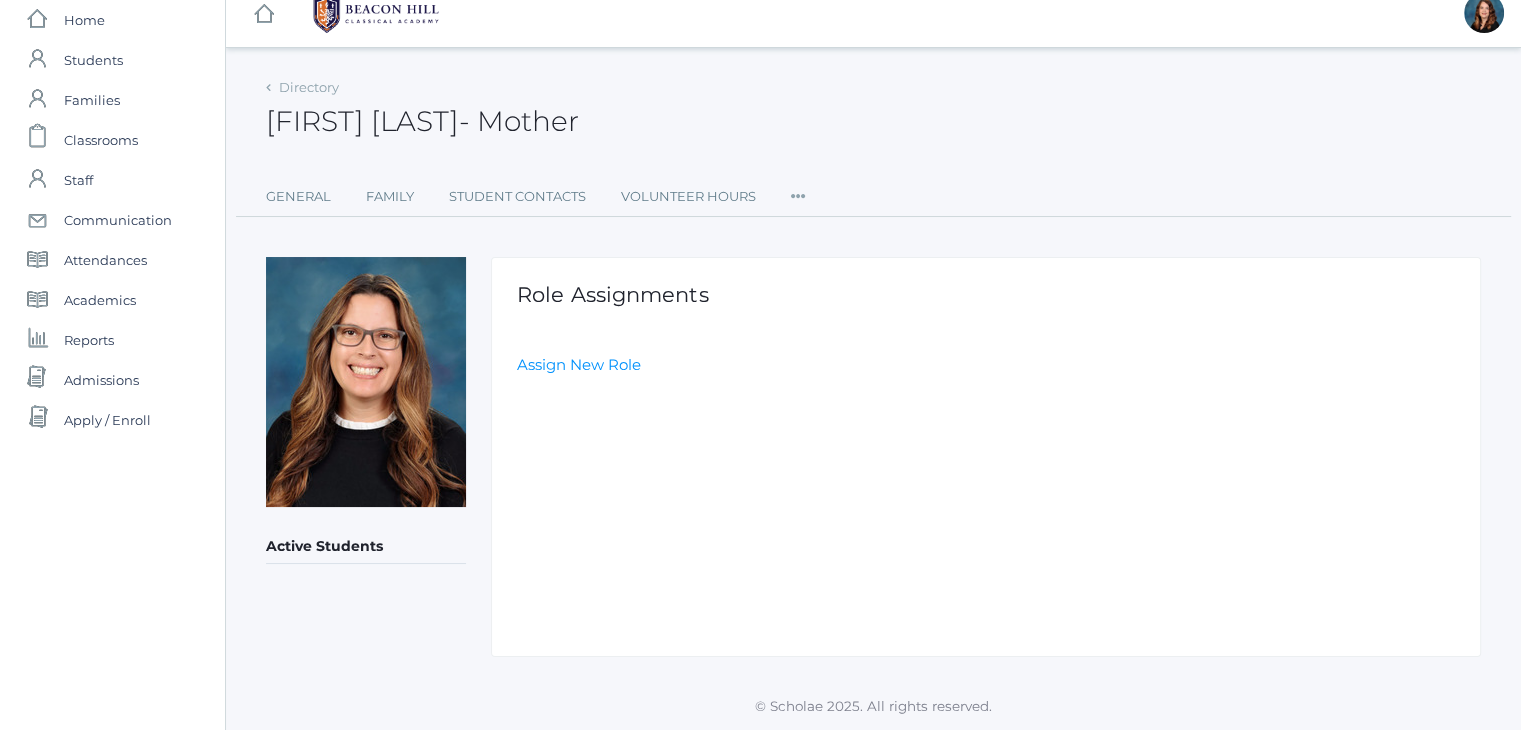 scroll, scrollTop: 0, scrollLeft: 0, axis: both 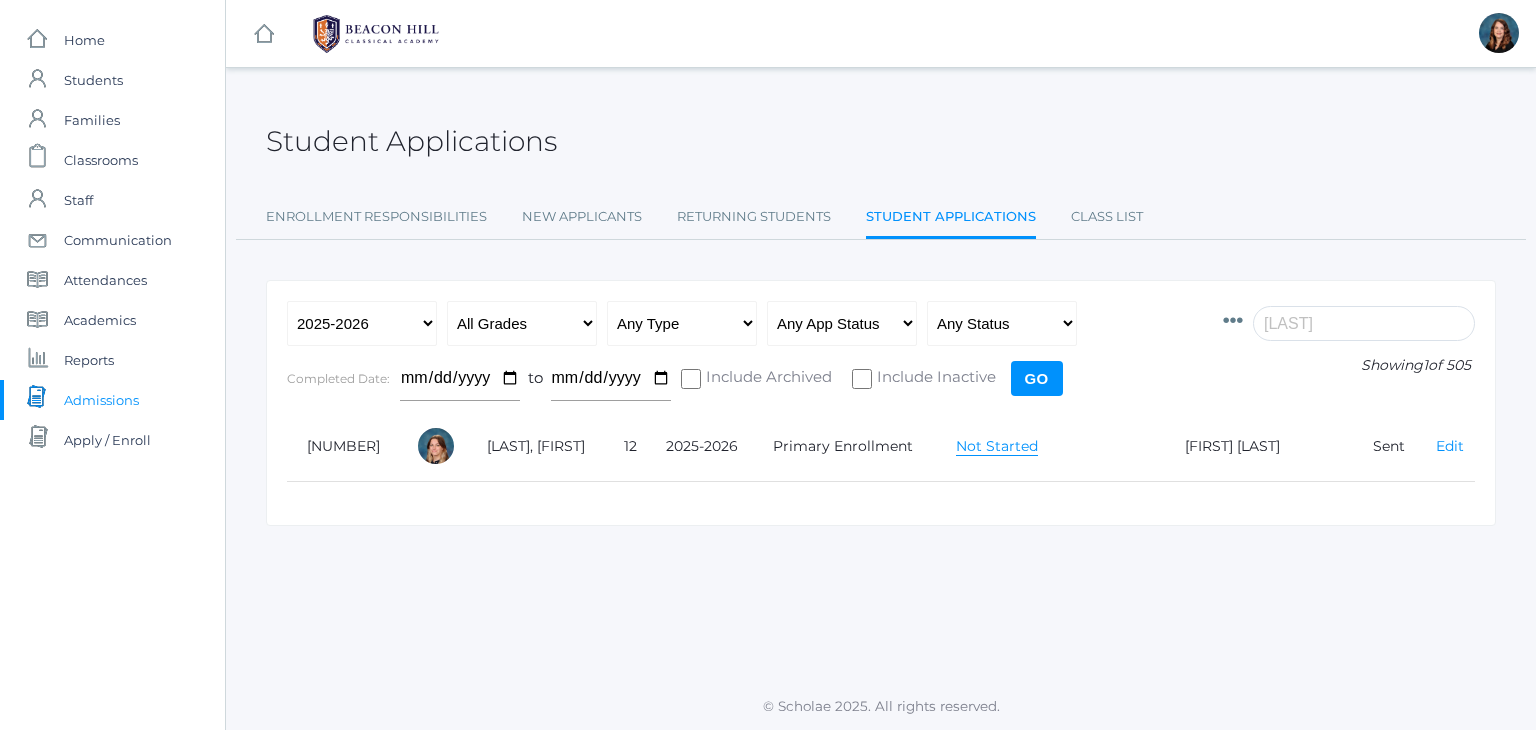 click on "Edit" at bounding box center (1450, 446) 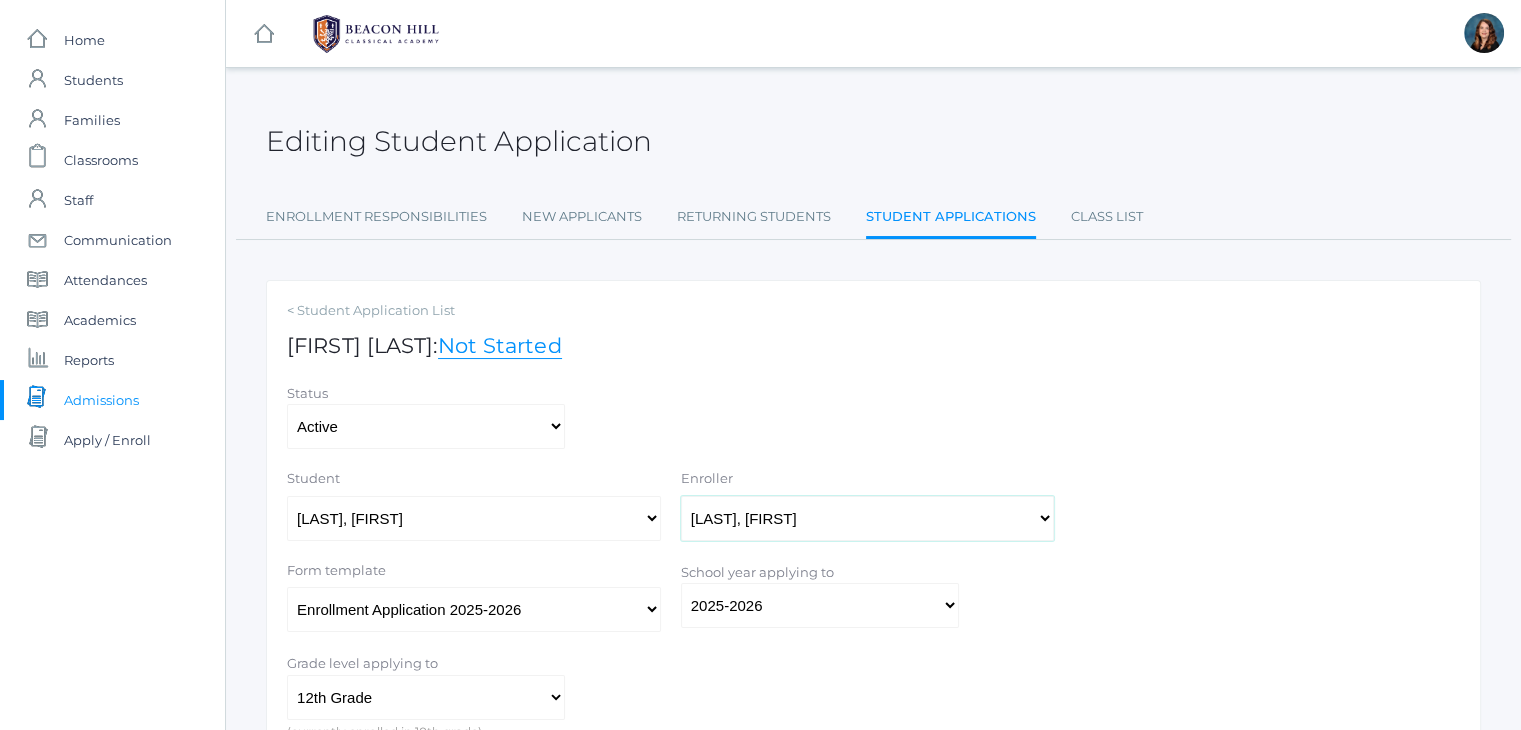 click on "Select One
Brock, Joshua
Brock, Leland
Harman, Gerald
Harman, Alicia
Nancy, Brock" at bounding box center [868, 518] 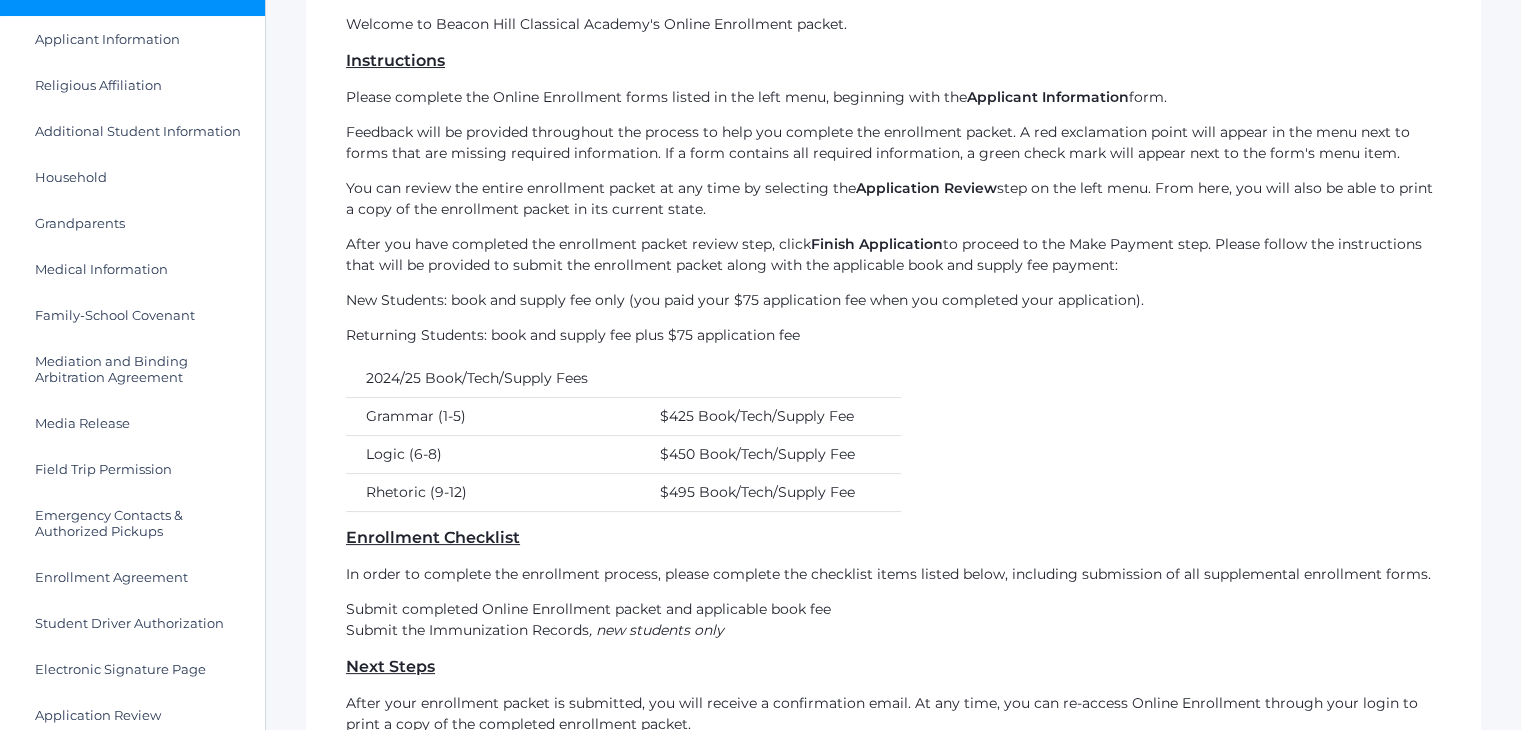 scroll, scrollTop: 236, scrollLeft: 0, axis: vertical 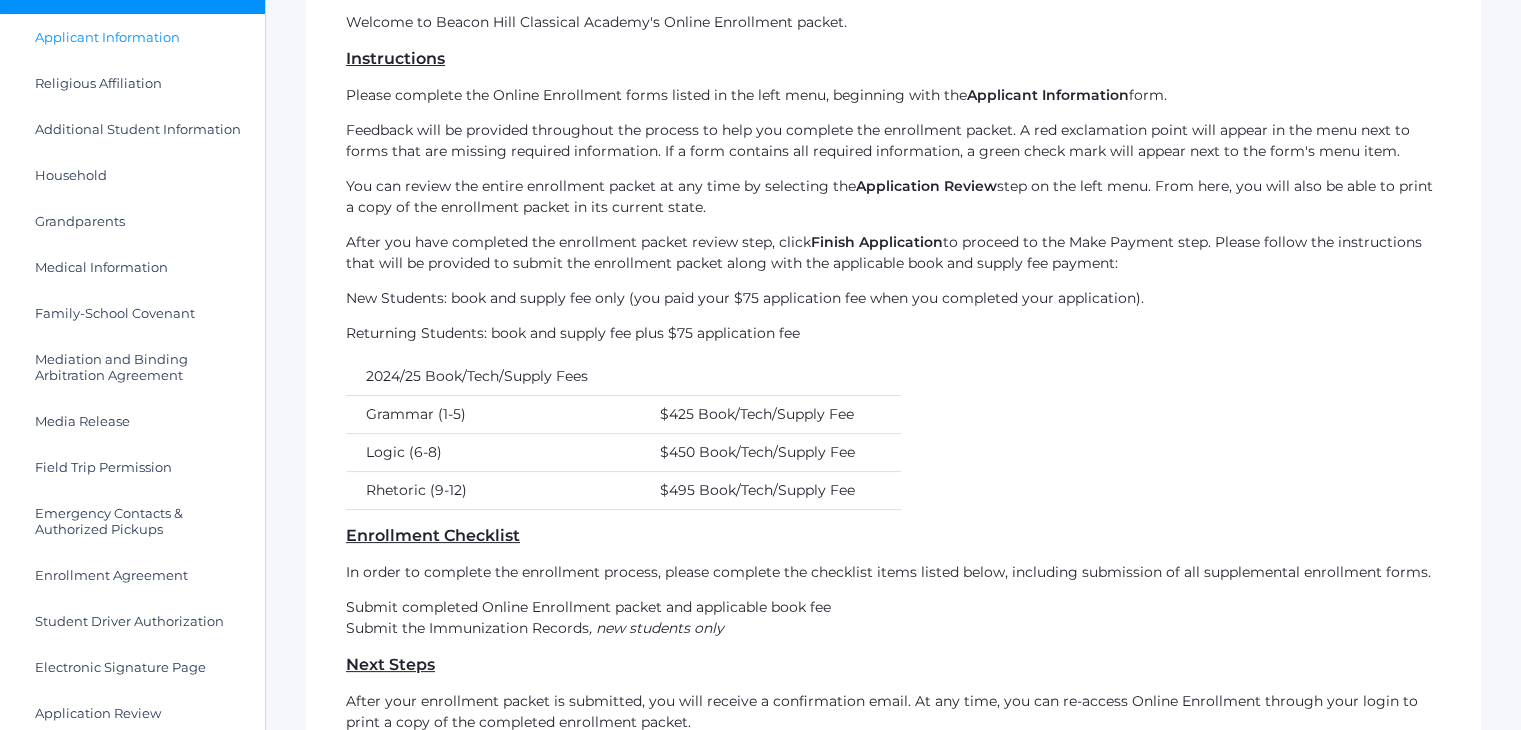 click on "Applicant Information" at bounding box center (107, 37) 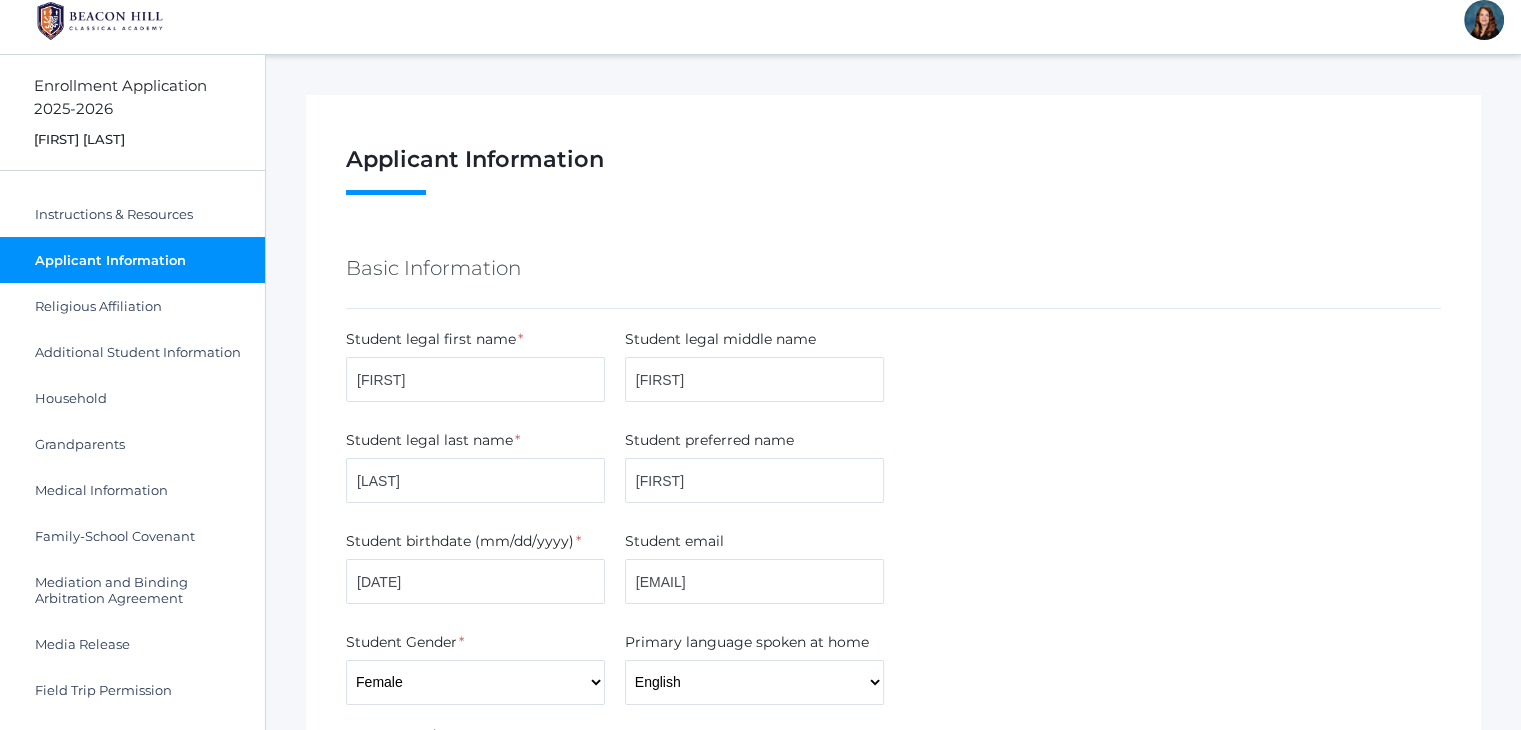 scroll, scrollTop: 0, scrollLeft: 0, axis: both 